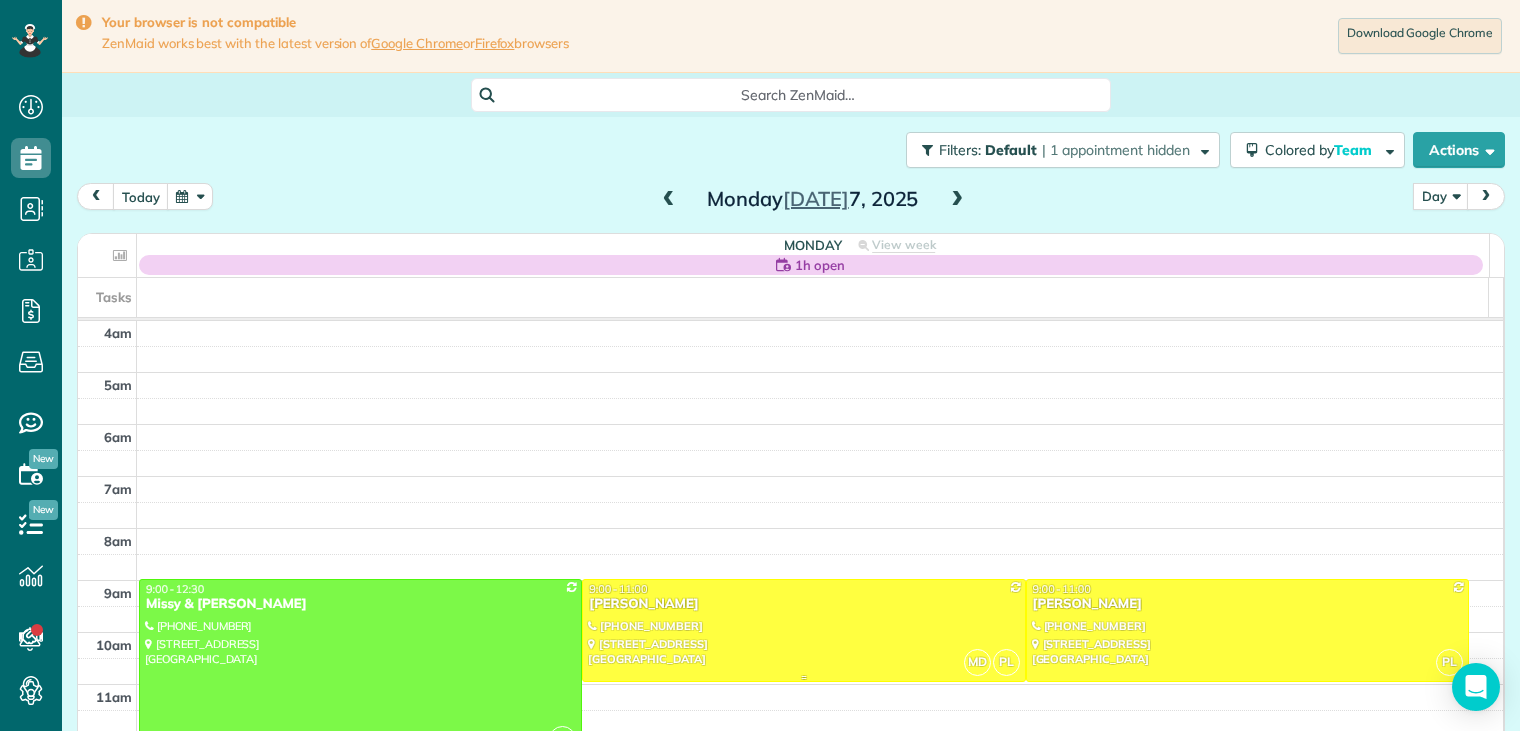 scroll, scrollTop: 0, scrollLeft: 0, axis: both 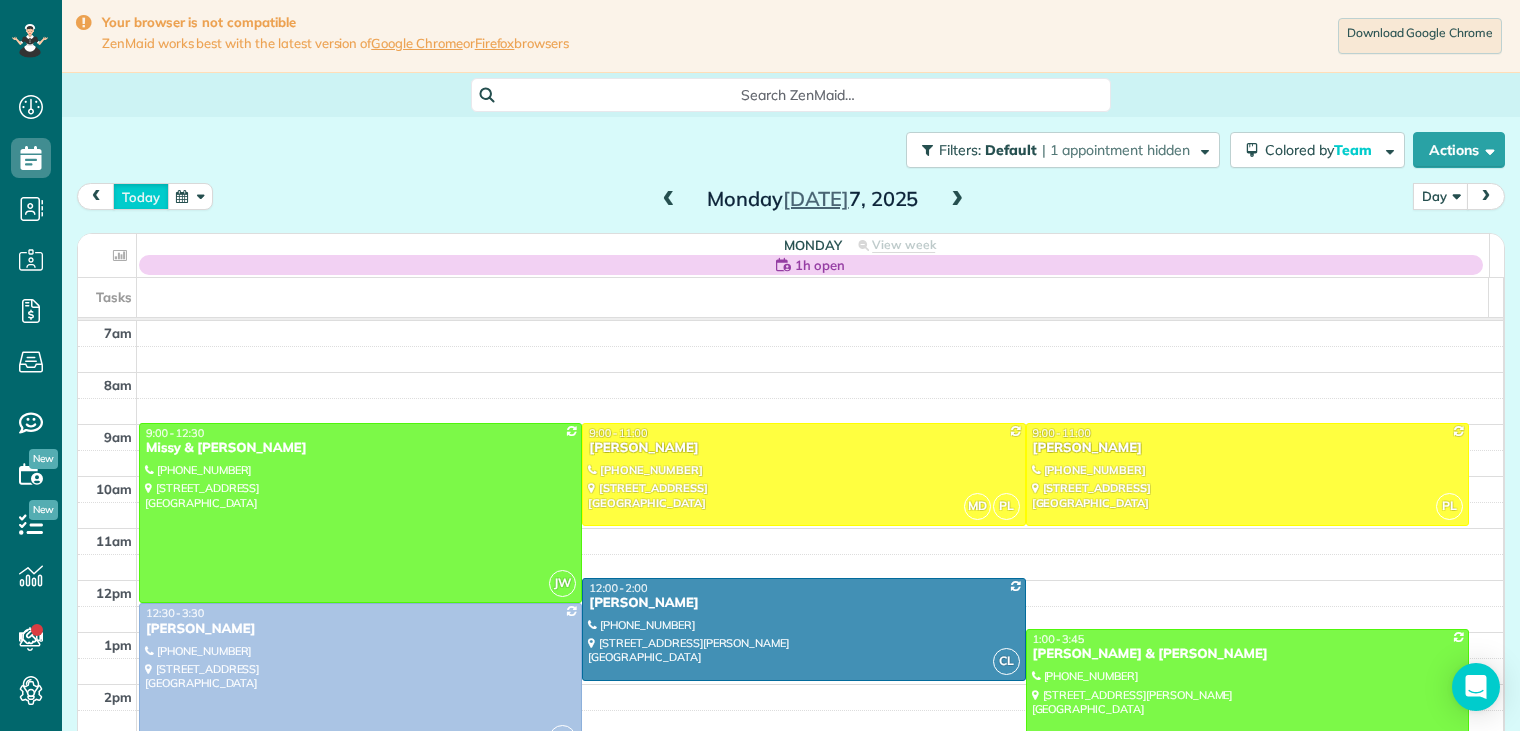 click on "today" at bounding box center [141, 196] 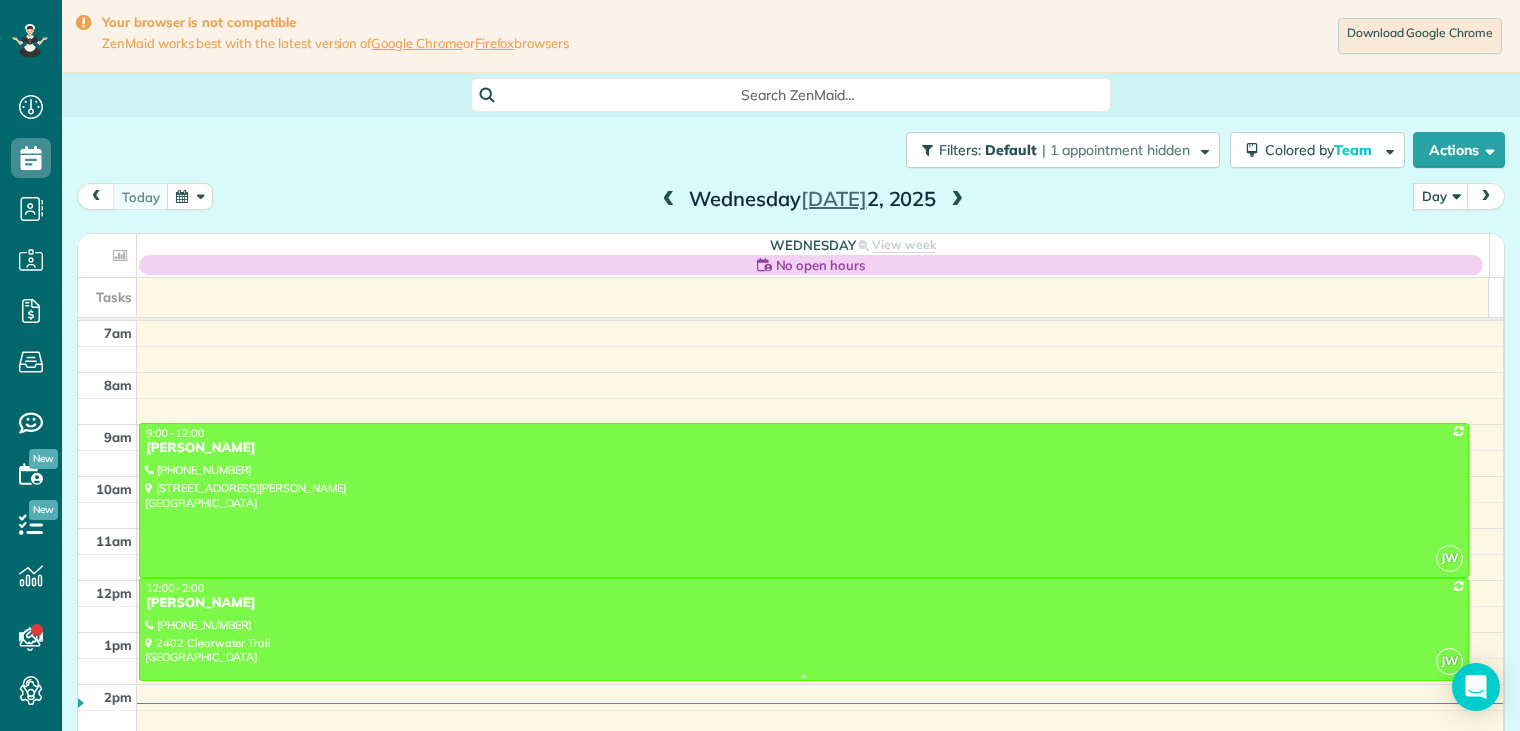 click on "[PERSON_NAME]" at bounding box center [804, 603] 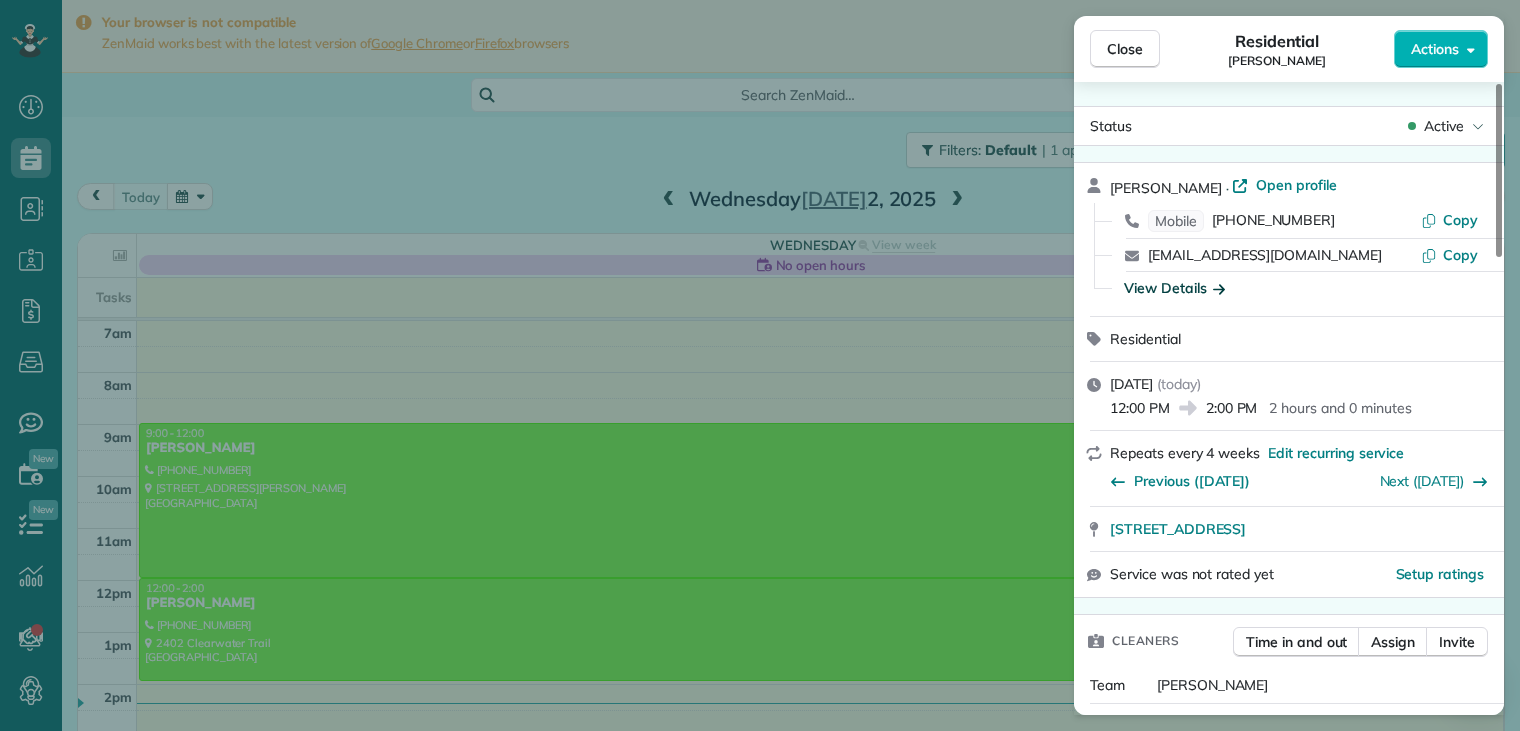 click 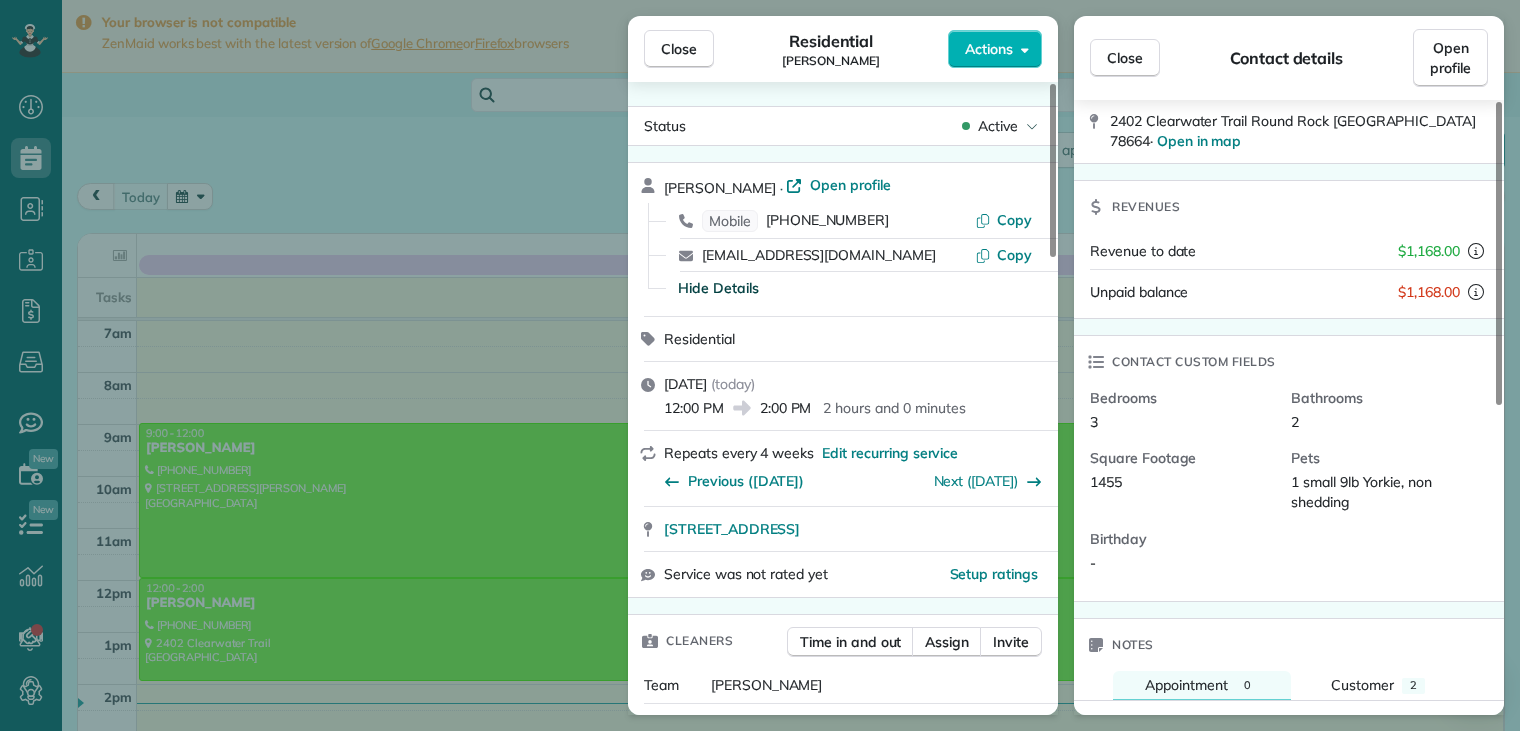 scroll, scrollTop: 300, scrollLeft: 0, axis: vertical 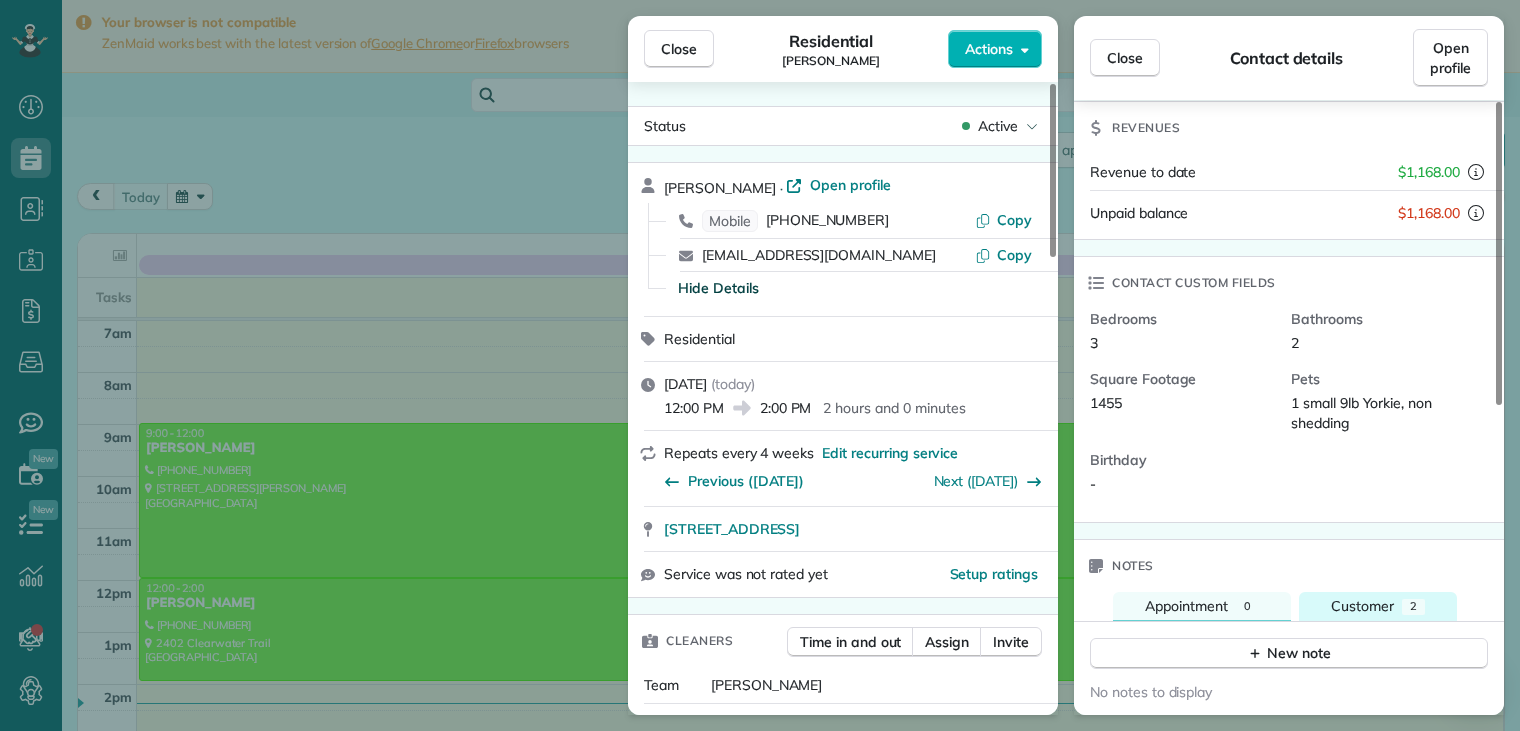 click on "Customer" at bounding box center (1362, 606) 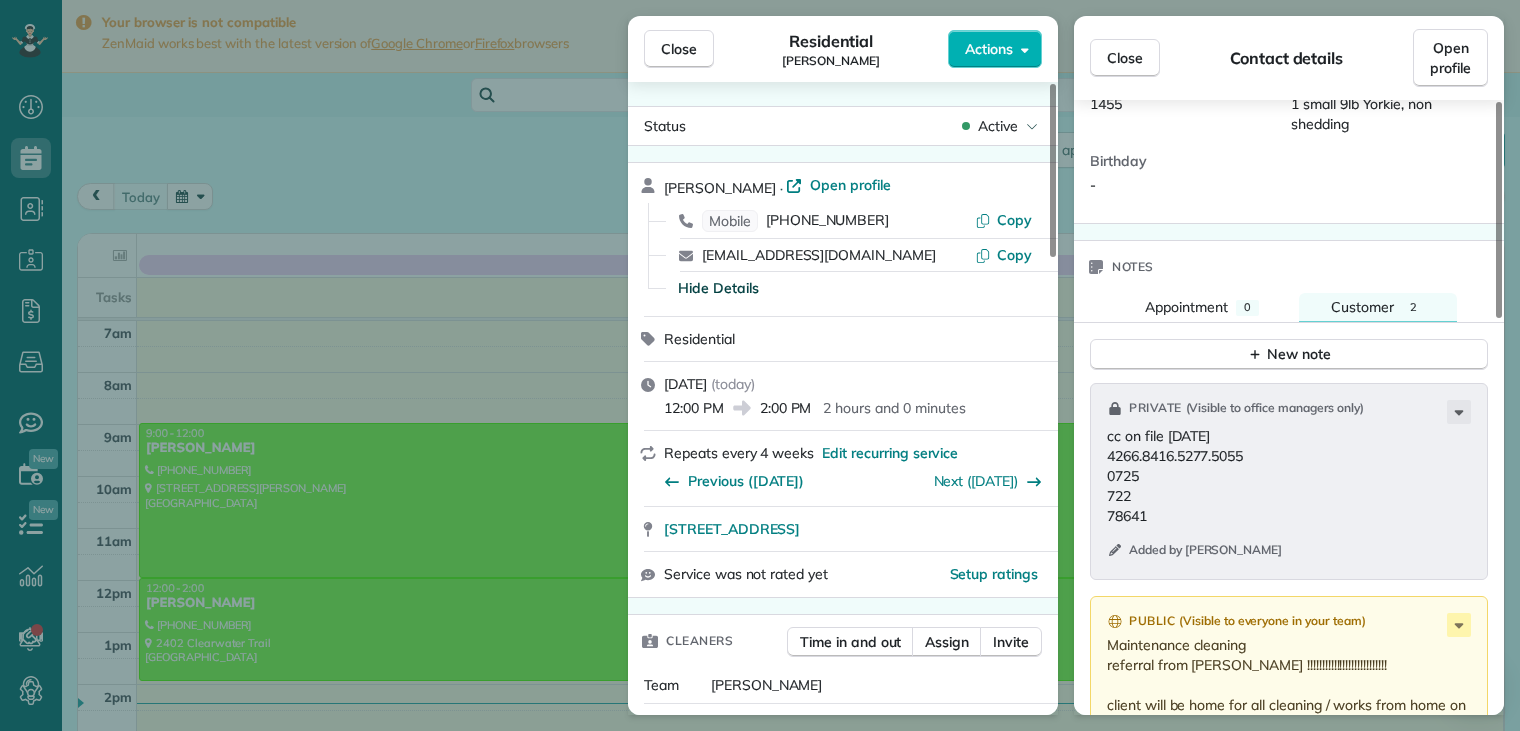 scroll, scrollTop: 700, scrollLeft: 0, axis: vertical 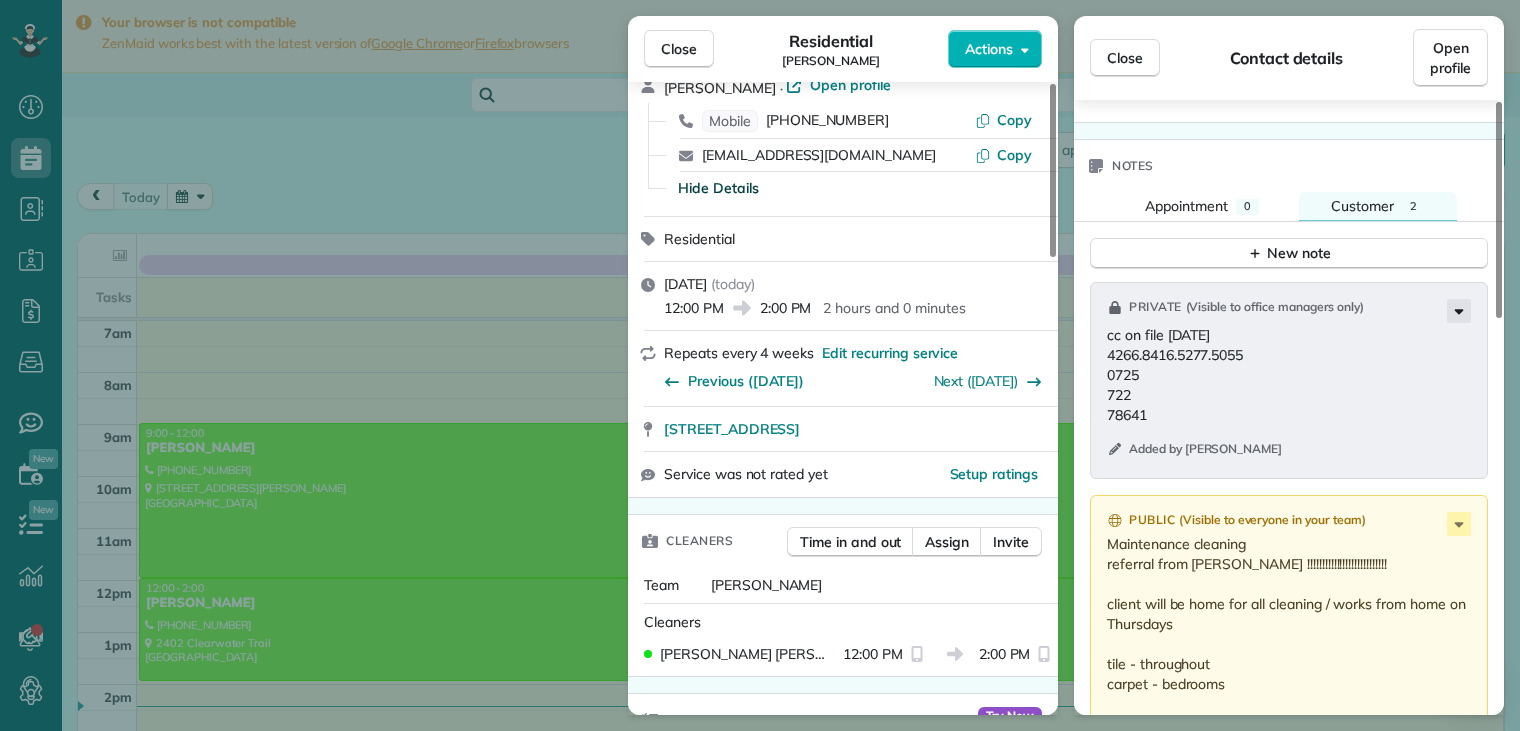 click 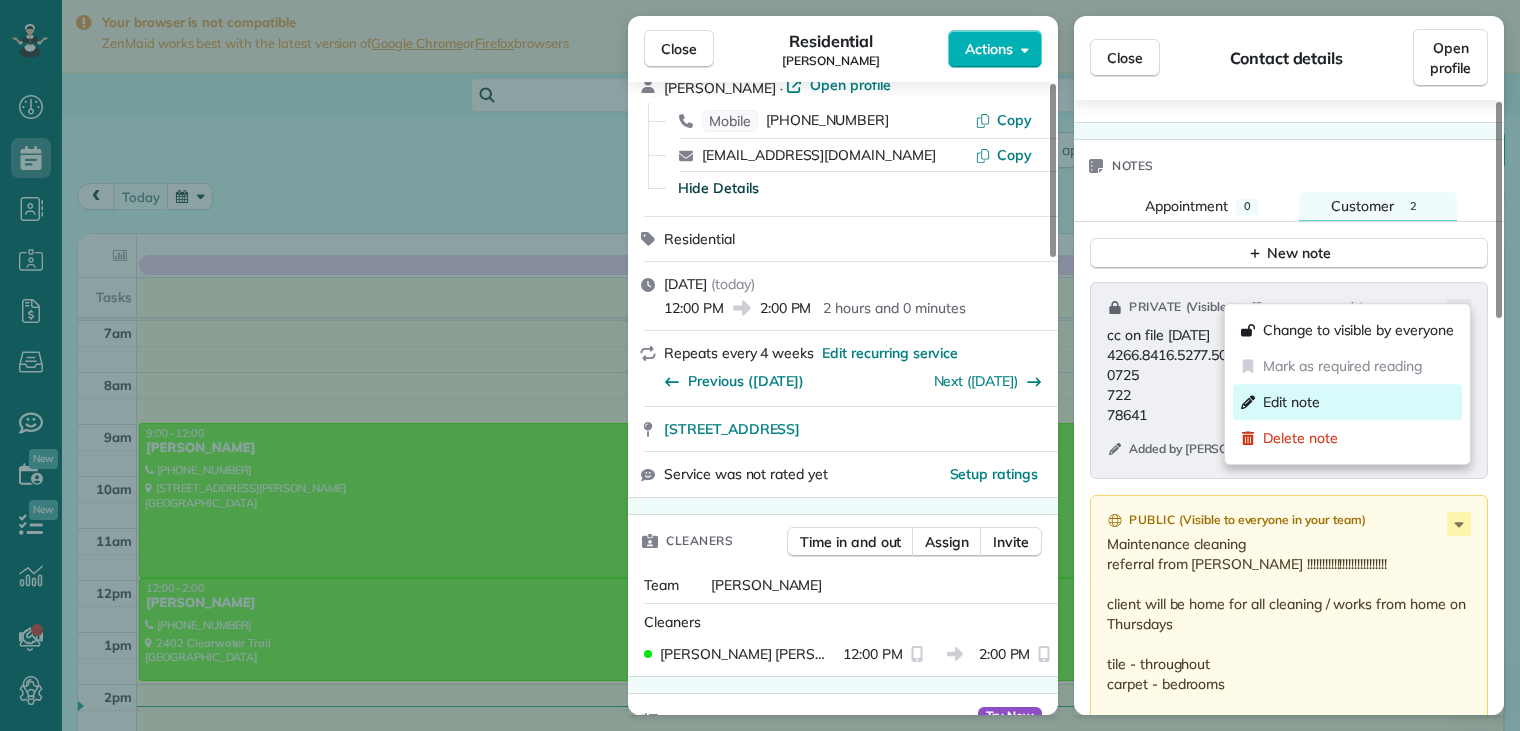 click on "Edit note" at bounding box center [1291, 402] 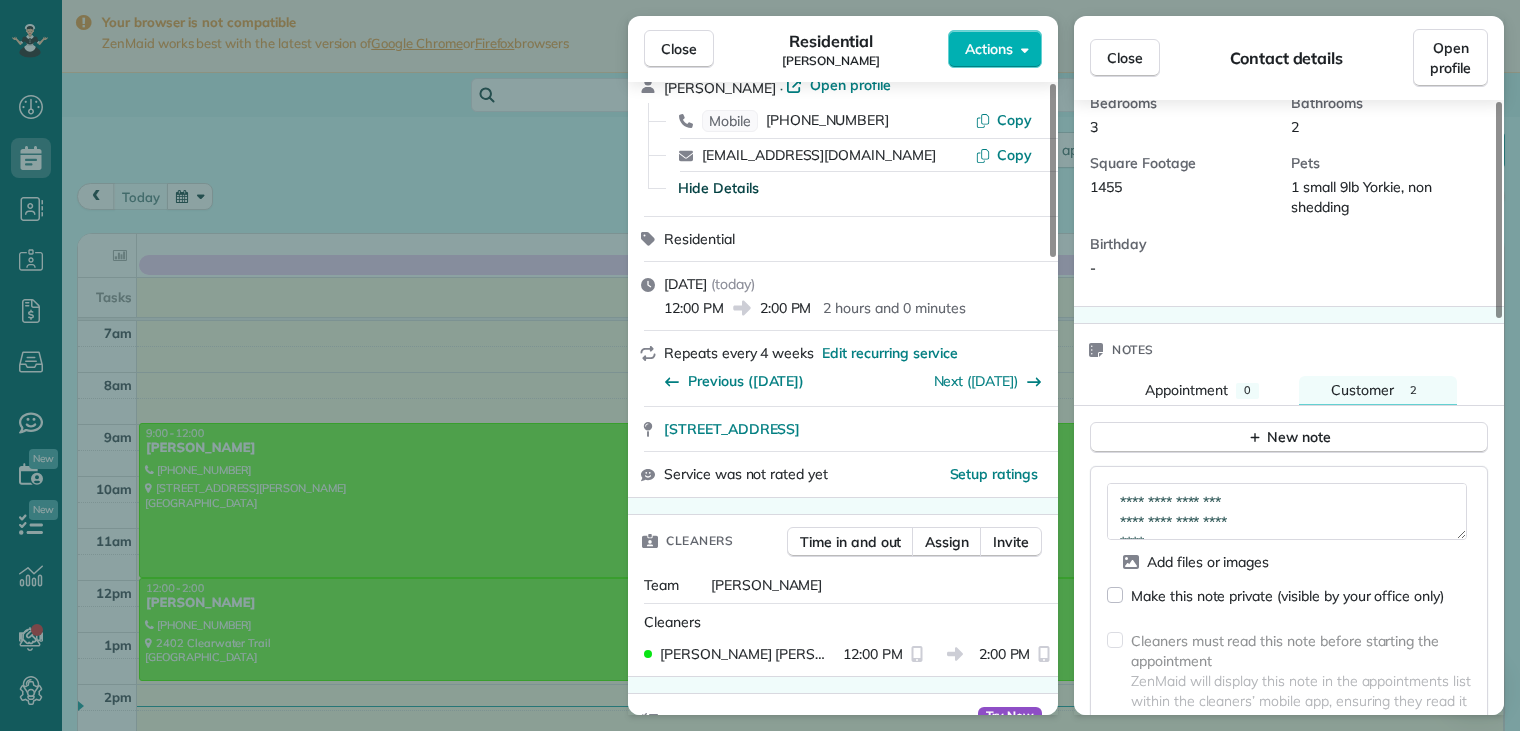 scroll, scrollTop: 500, scrollLeft: 0, axis: vertical 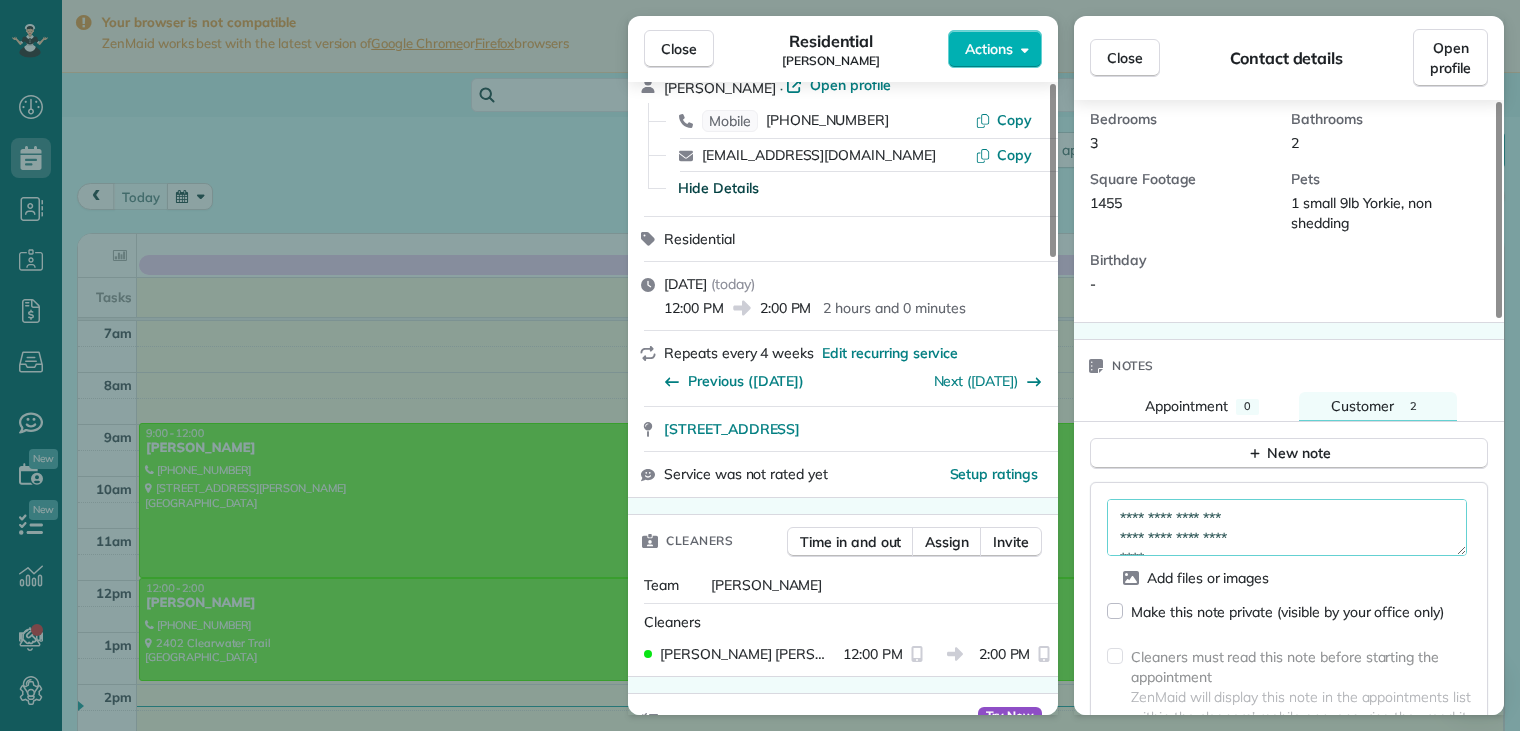 click on "**********" at bounding box center [1287, 528] 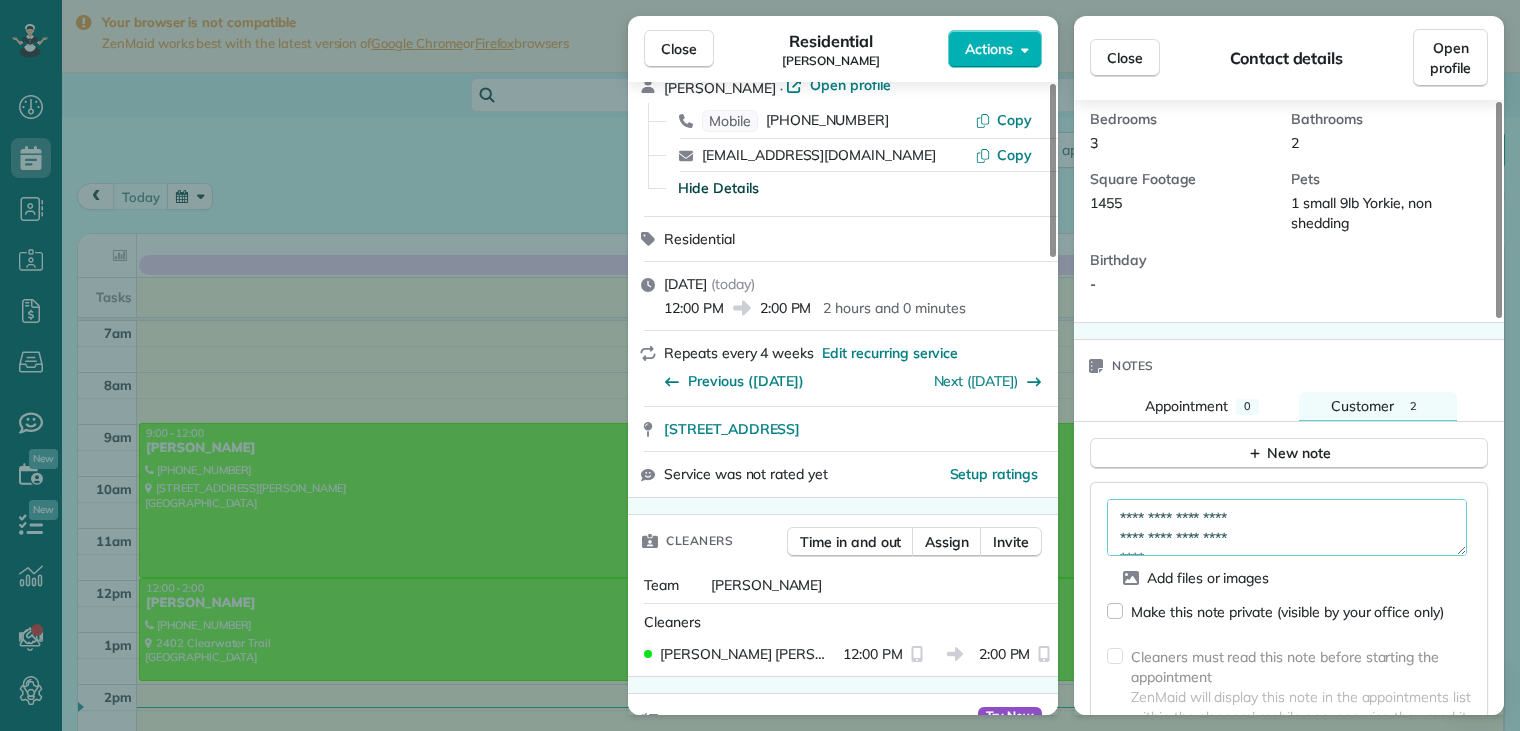 click on "**********" at bounding box center [1287, 528] 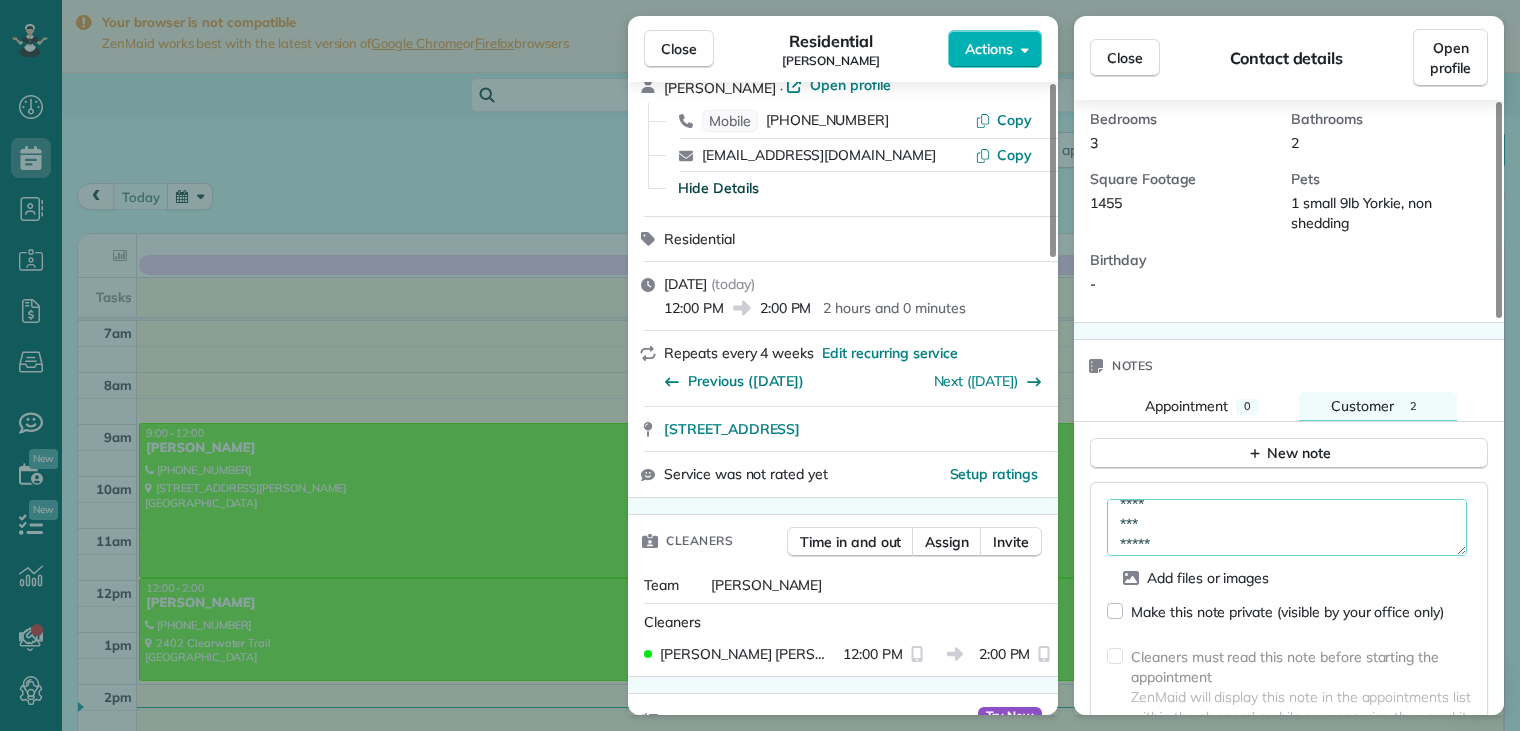 scroll, scrollTop: 100, scrollLeft: 0, axis: vertical 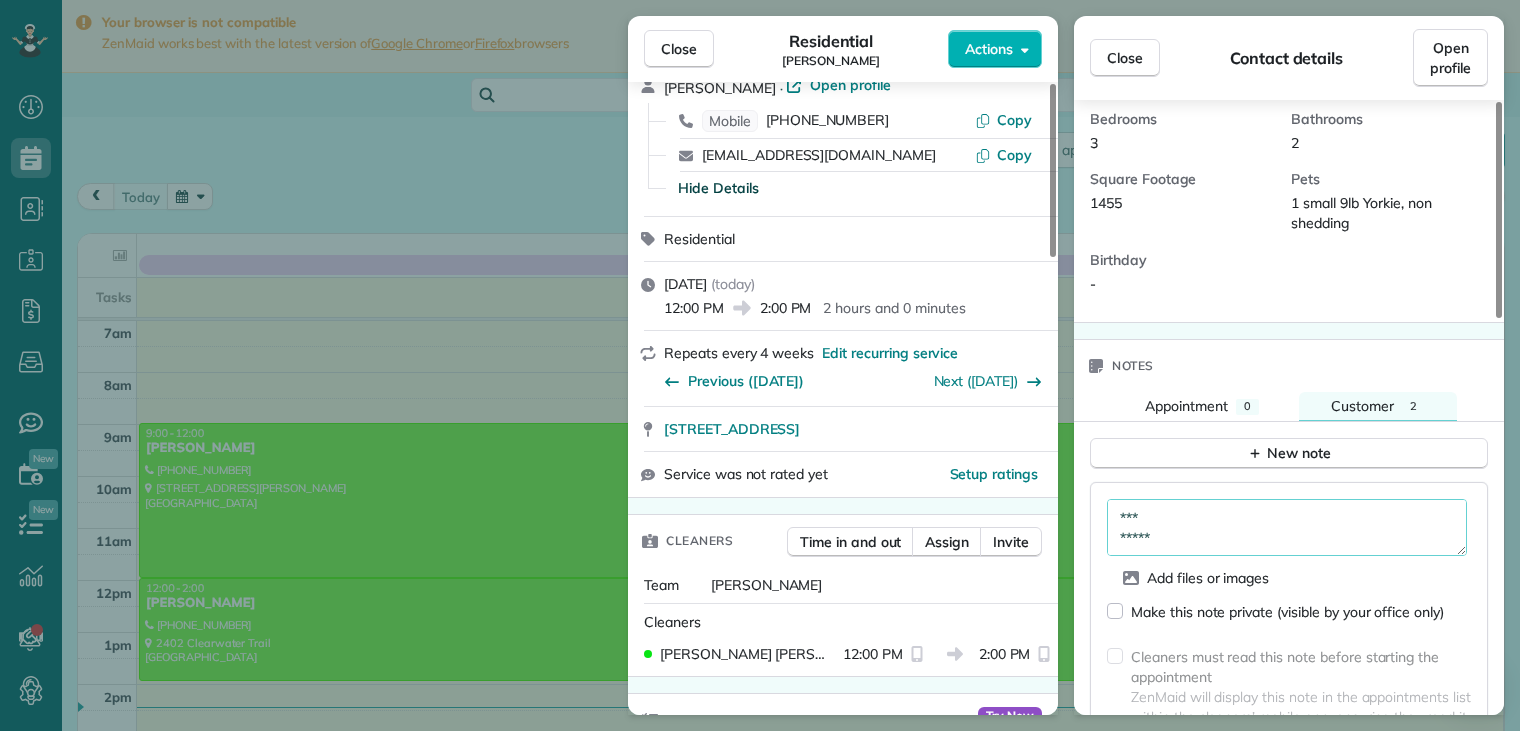 click on "**********" at bounding box center [1287, 528] 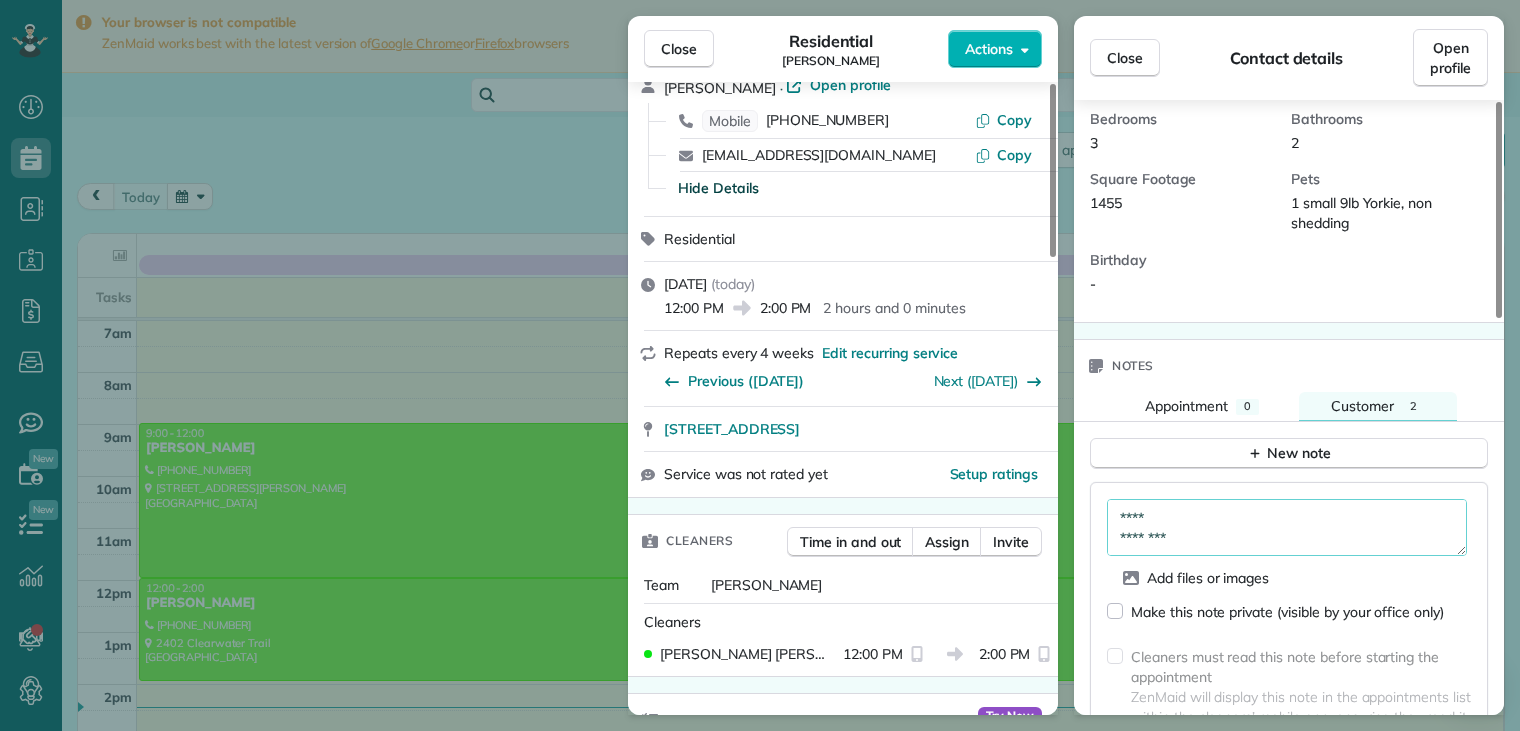 scroll, scrollTop: 80, scrollLeft: 0, axis: vertical 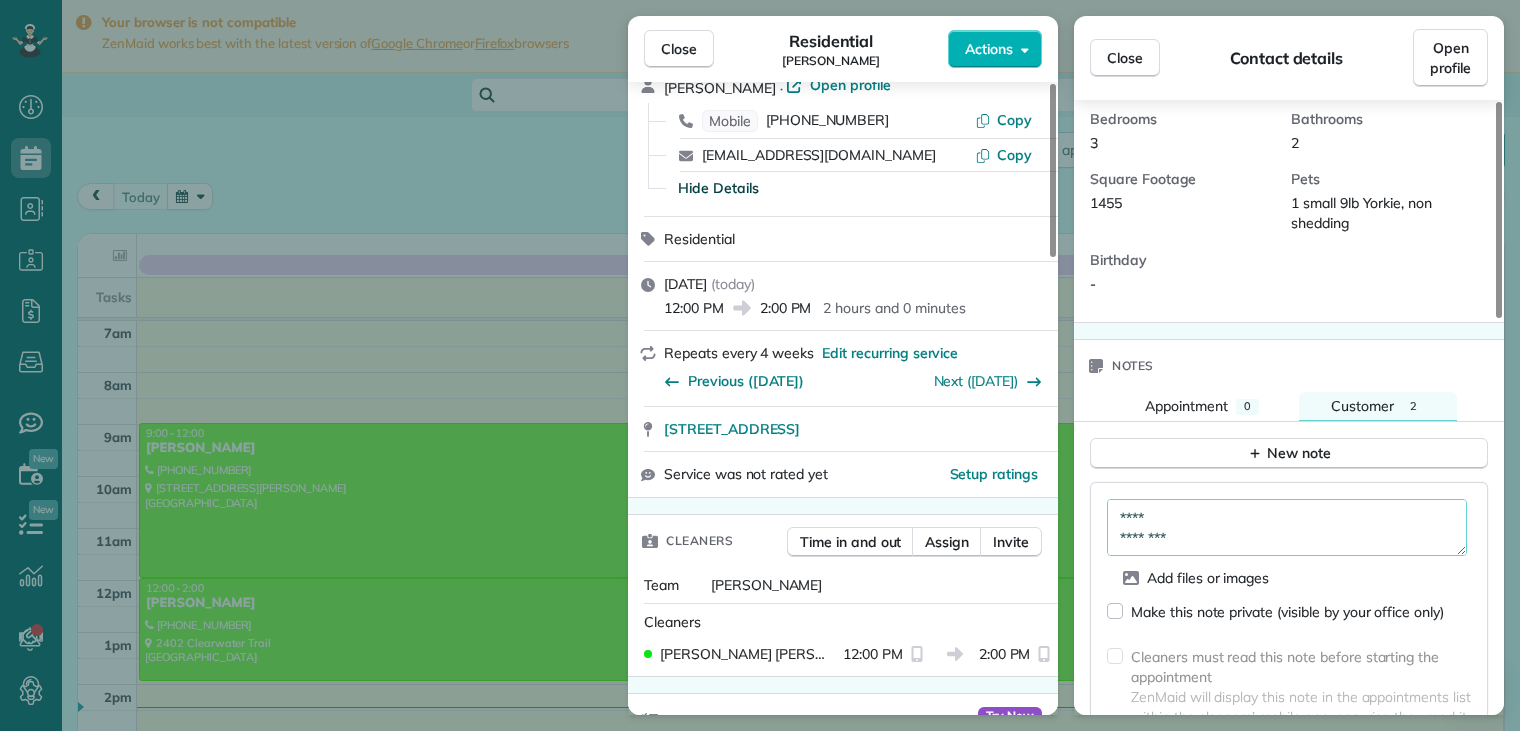 click on "**********" at bounding box center [1287, 528] 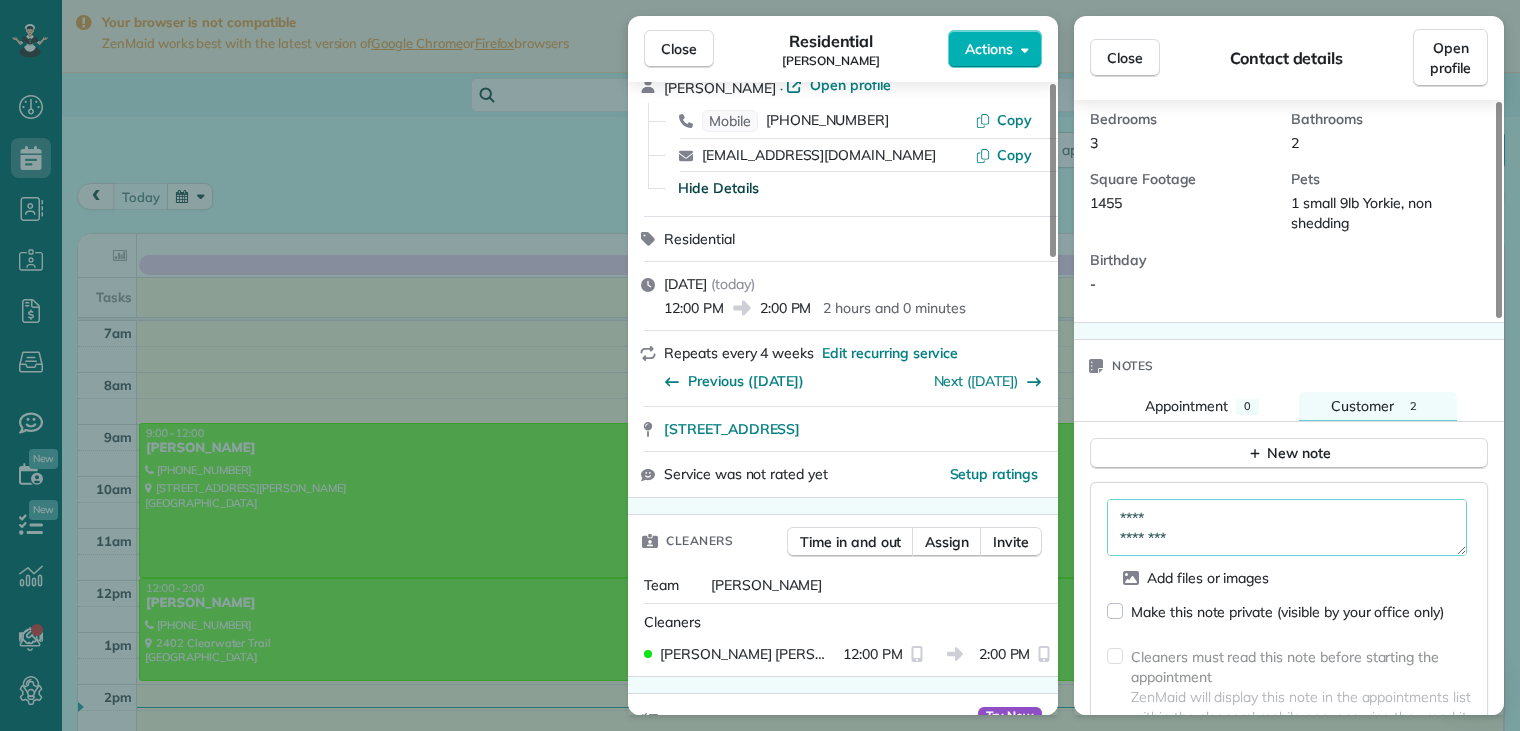 click on "**********" at bounding box center [1287, 528] 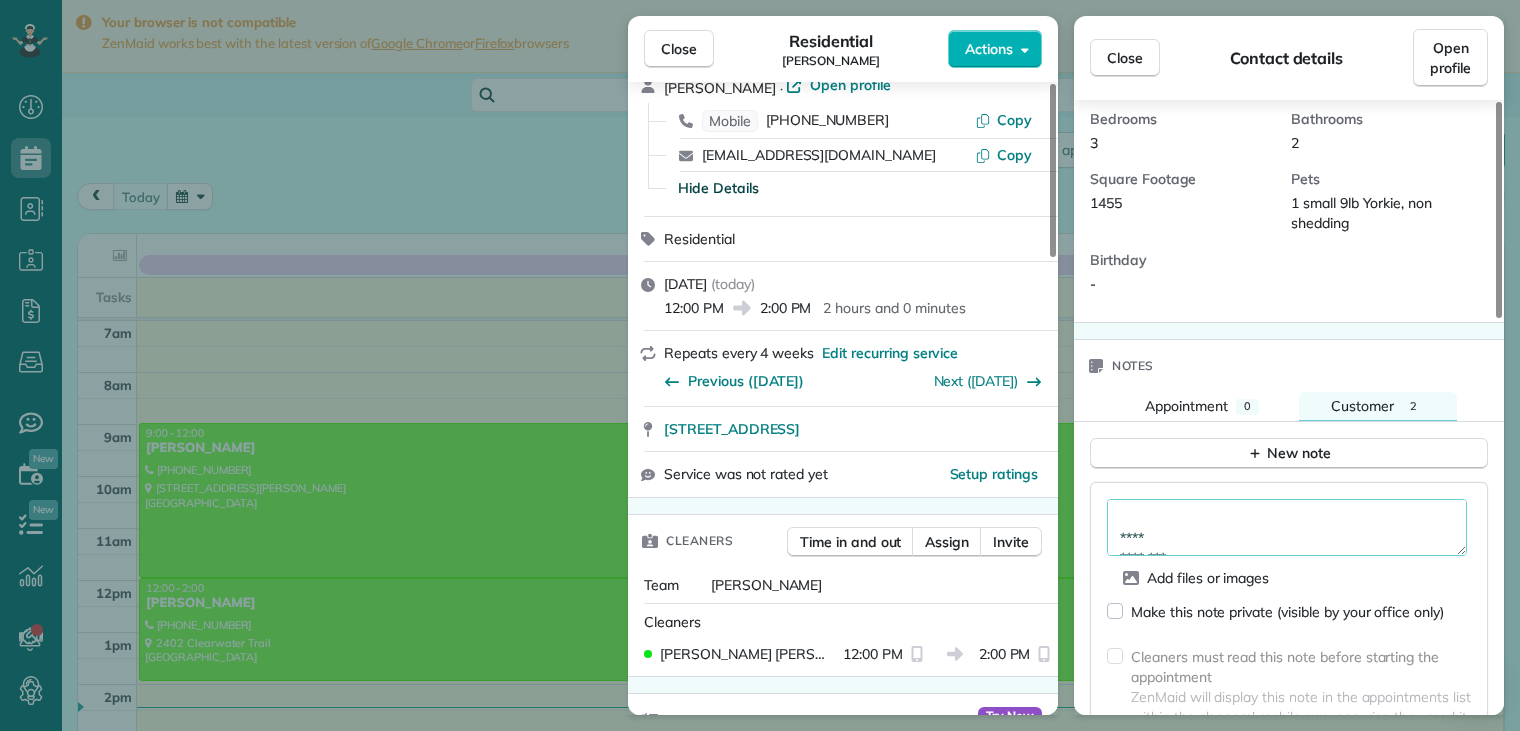 scroll, scrollTop: 71, scrollLeft: 0, axis: vertical 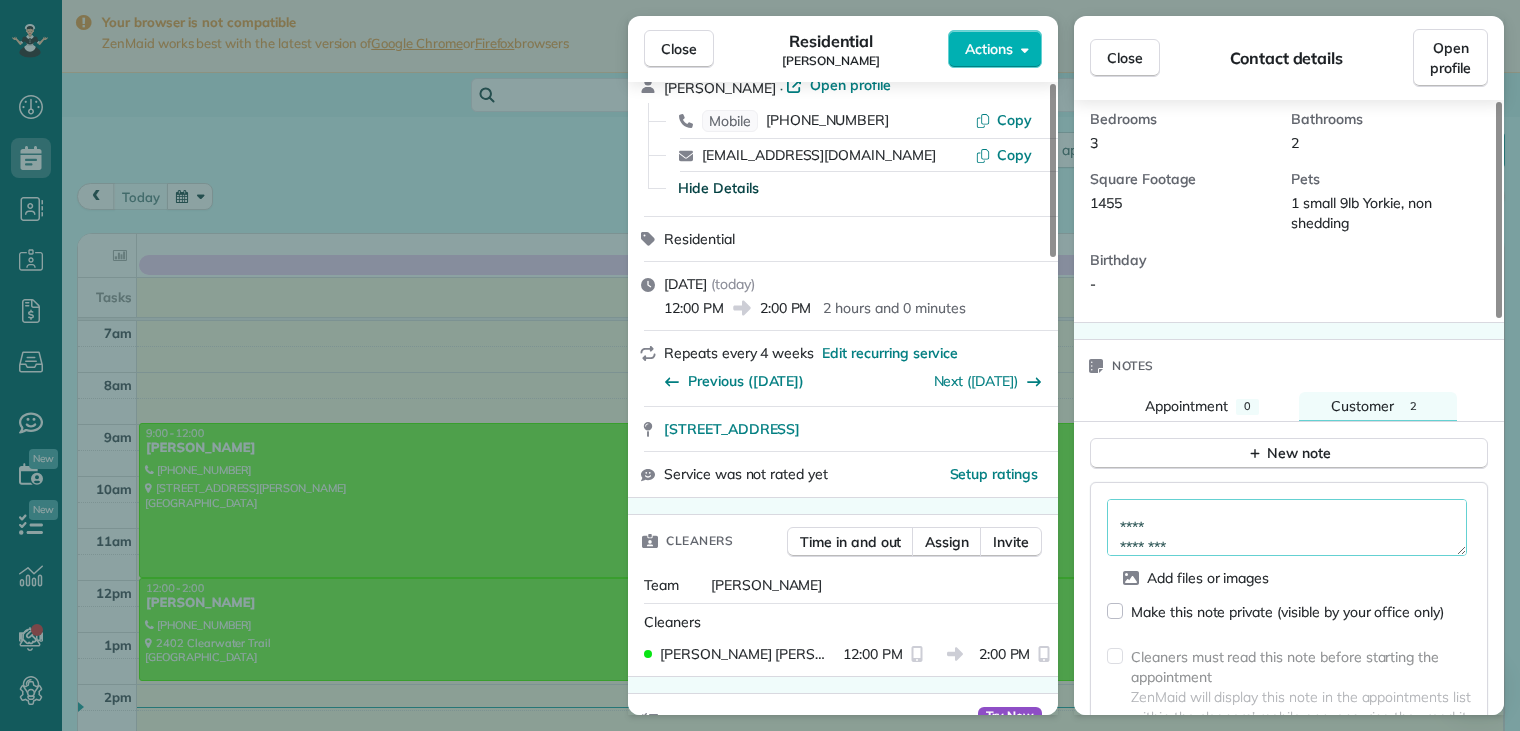 click on "**********" at bounding box center [1287, 528] 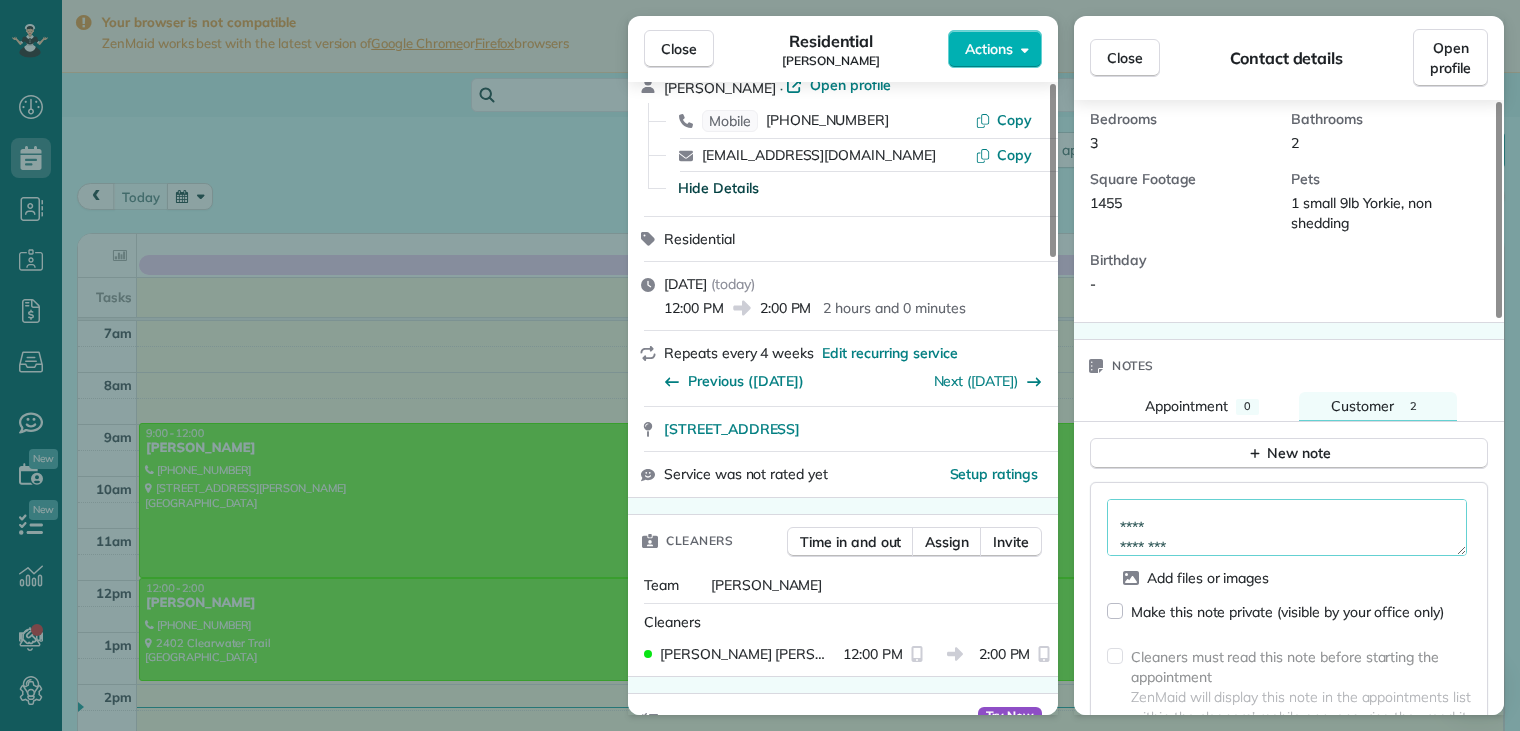 click on "**********" at bounding box center (1287, 528) 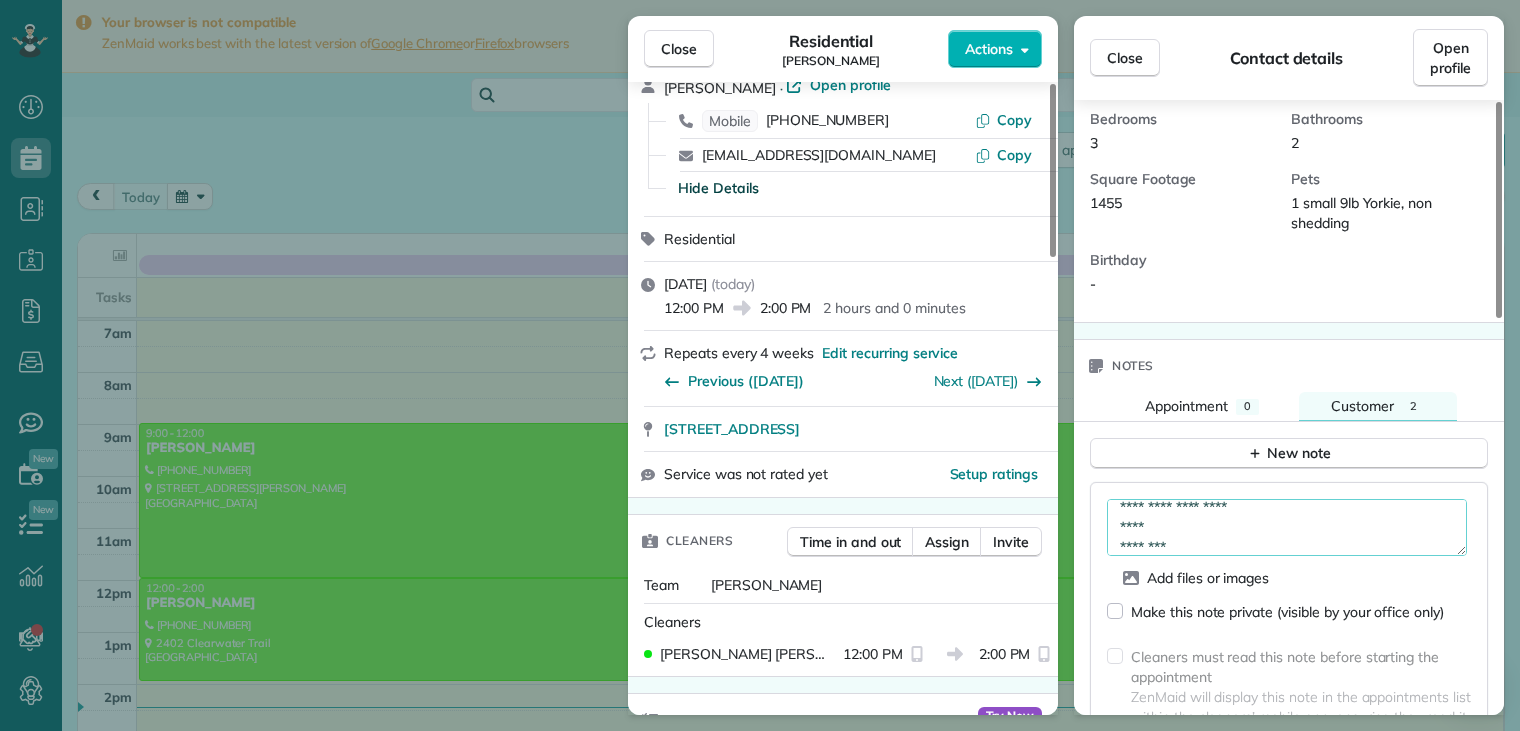 scroll, scrollTop: 40, scrollLeft: 0, axis: vertical 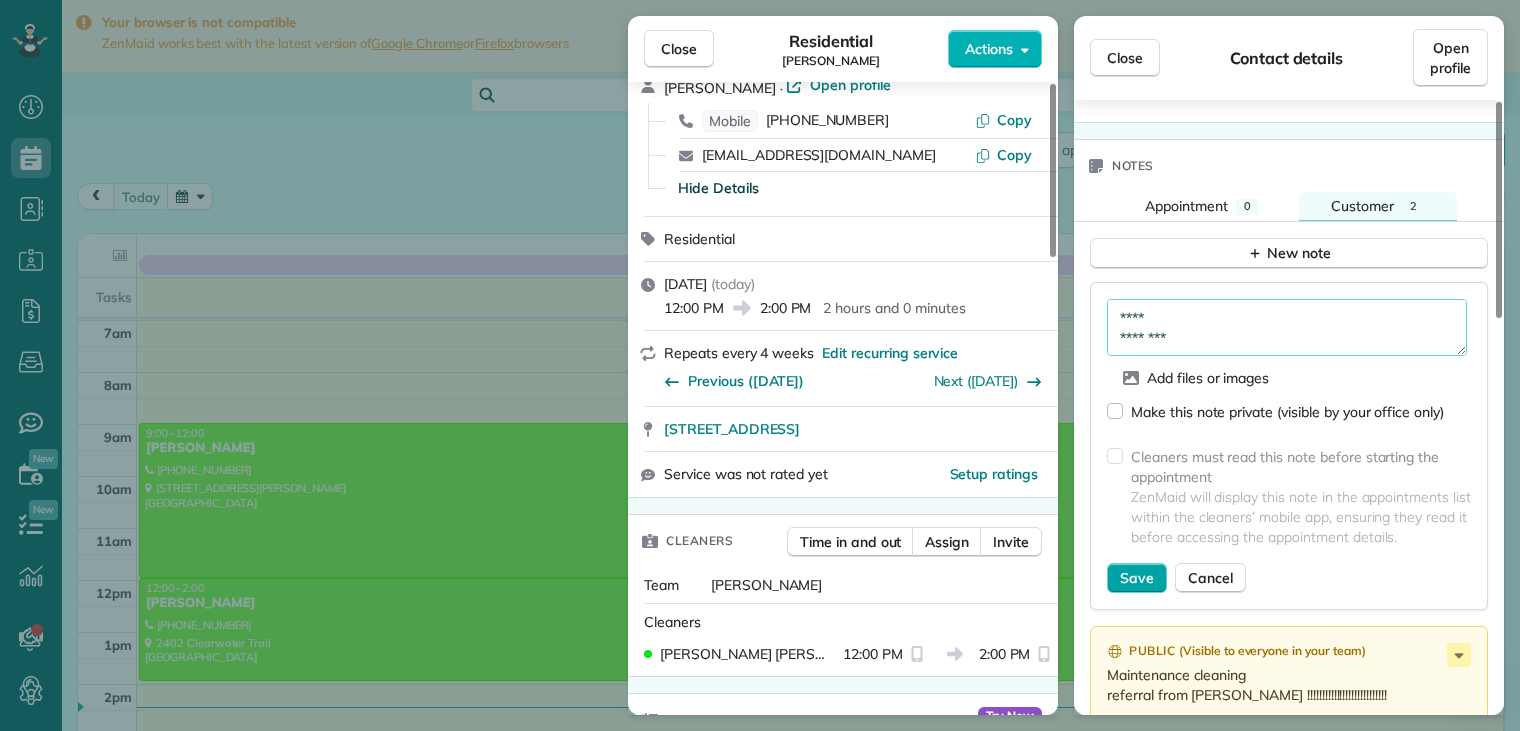 type on "**********" 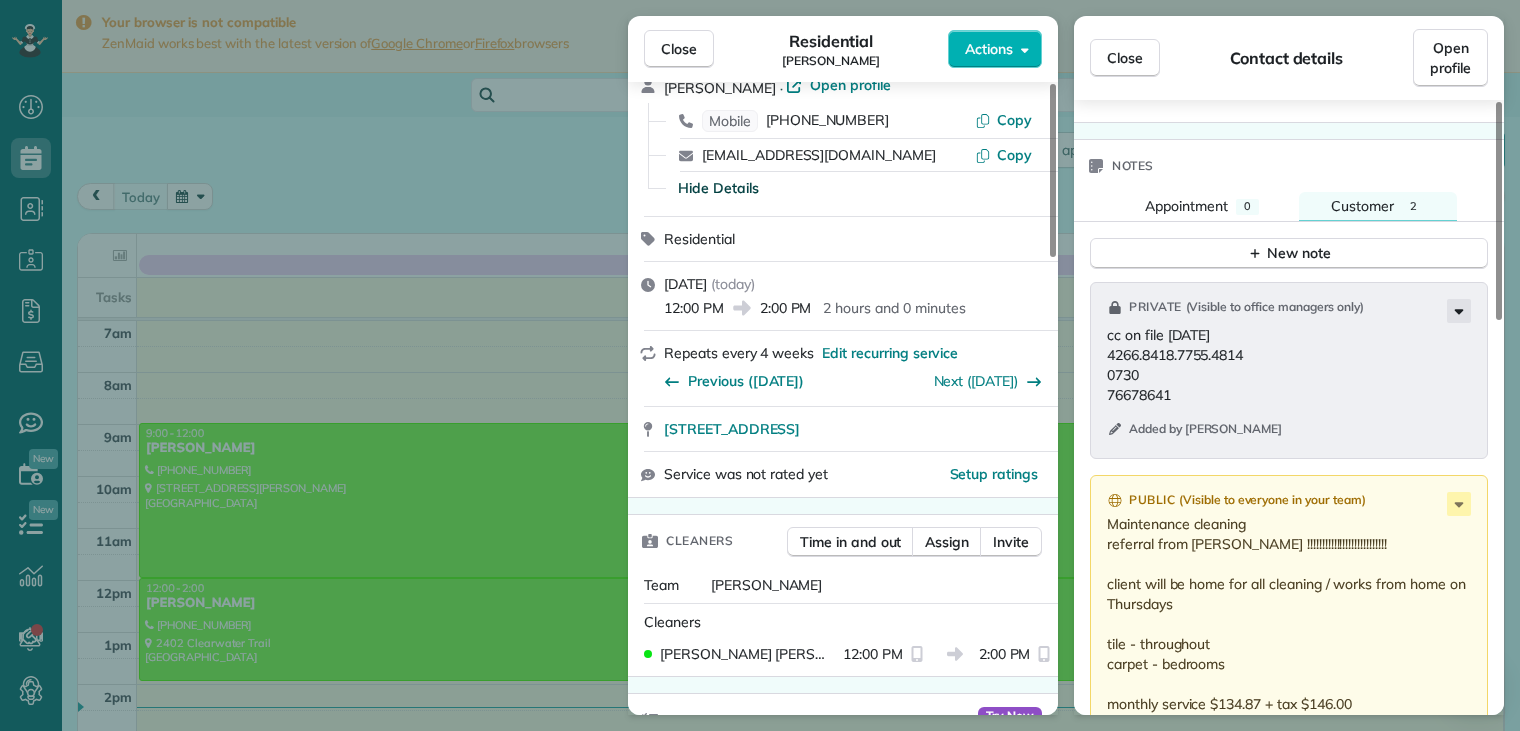 click 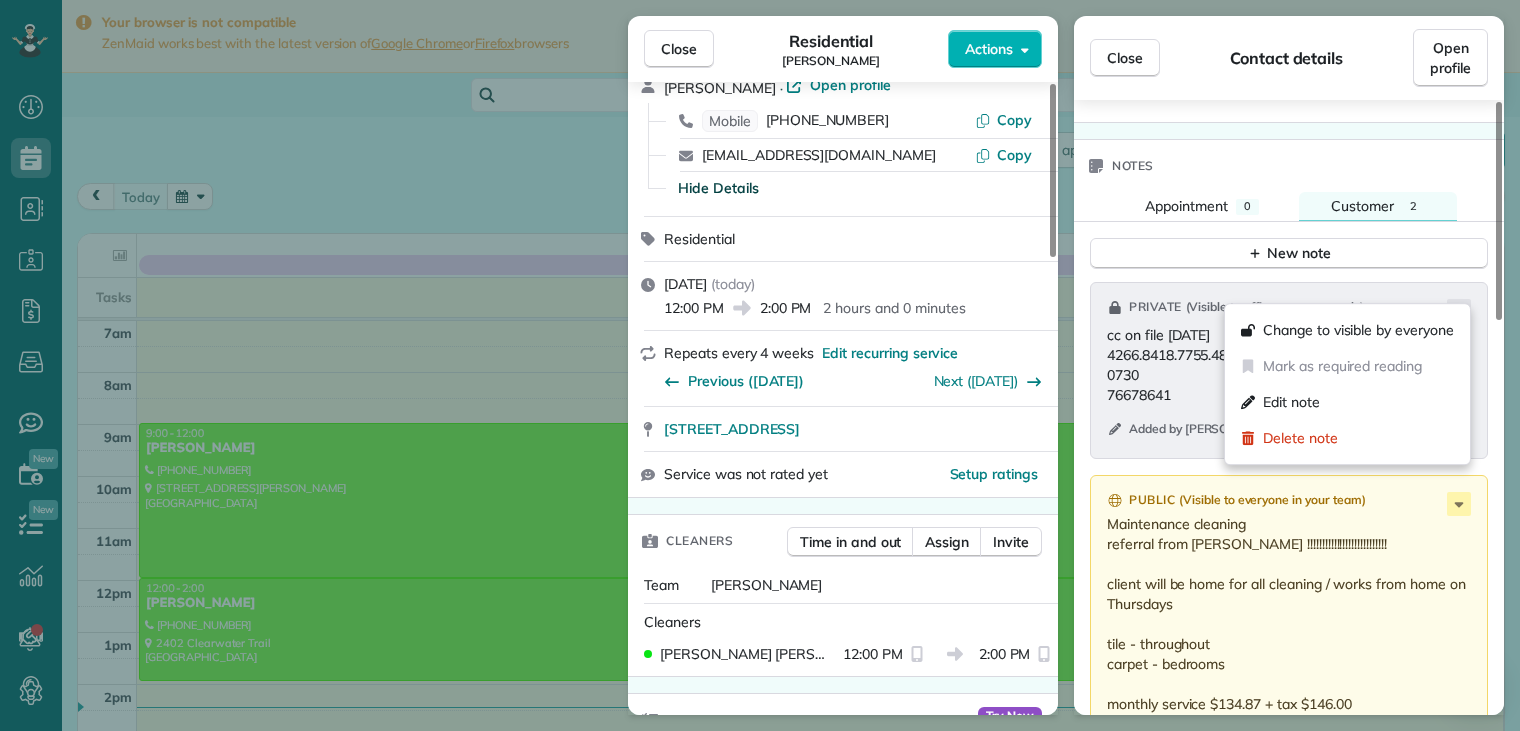 click 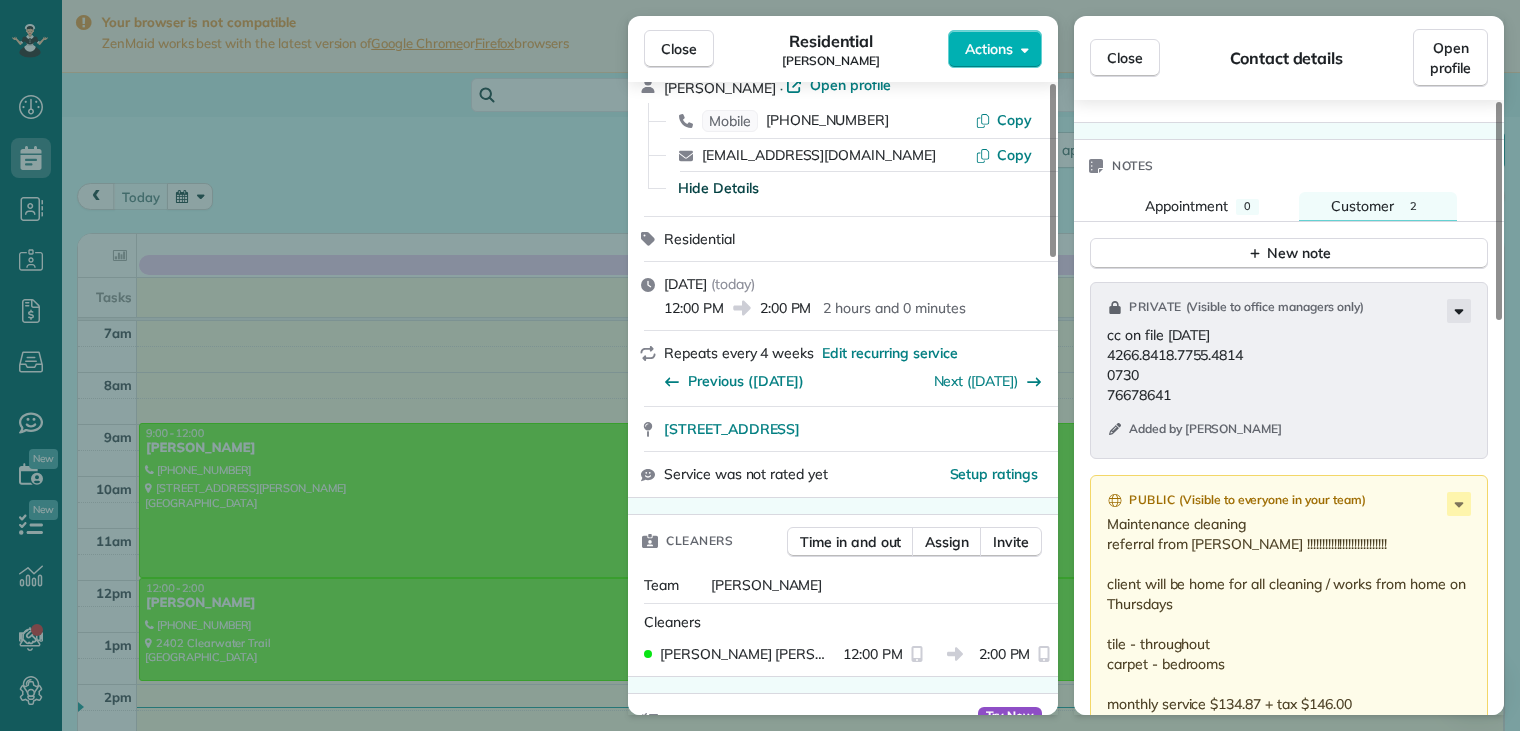 click 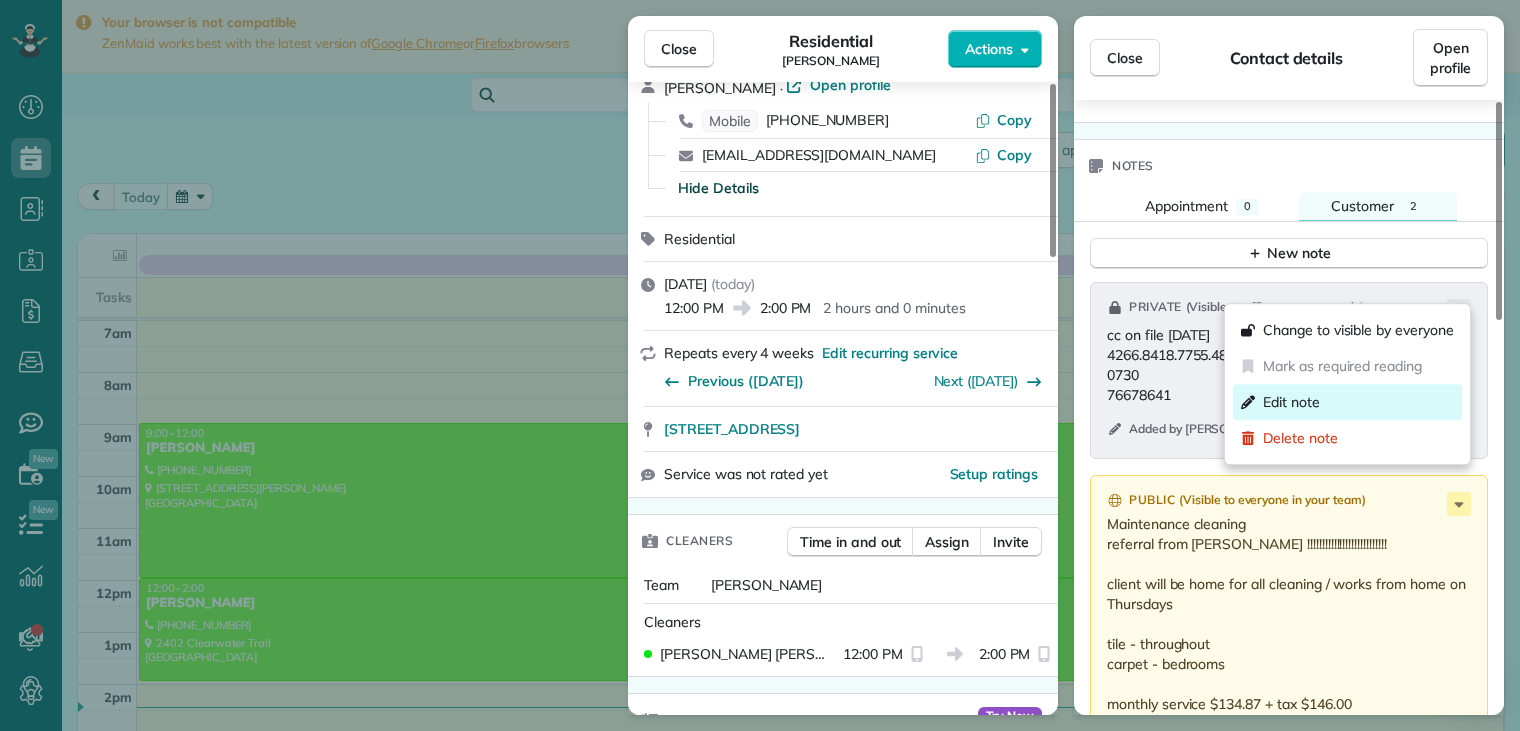 click on "Edit note" at bounding box center (1291, 402) 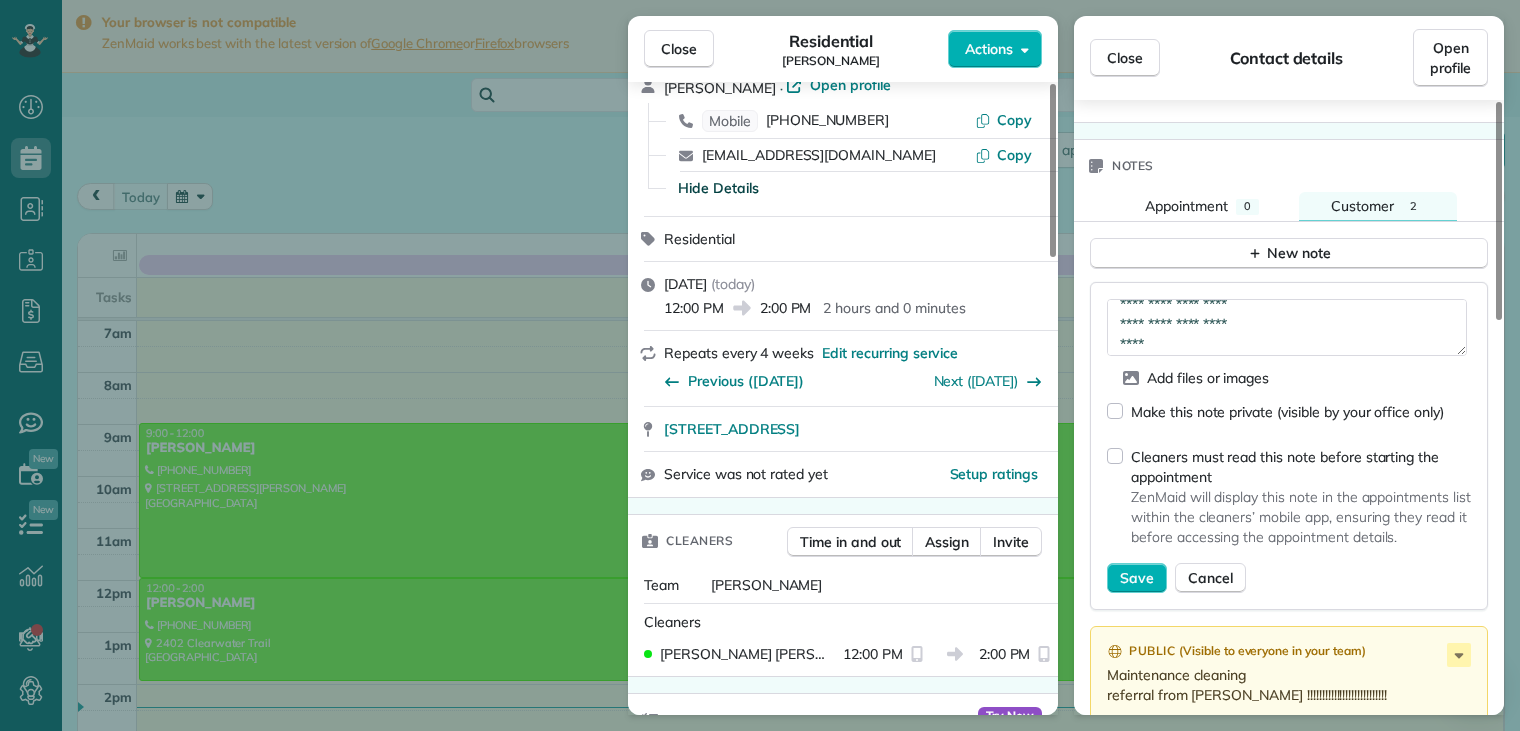 scroll, scrollTop: 40, scrollLeft: 0, axis: vertical 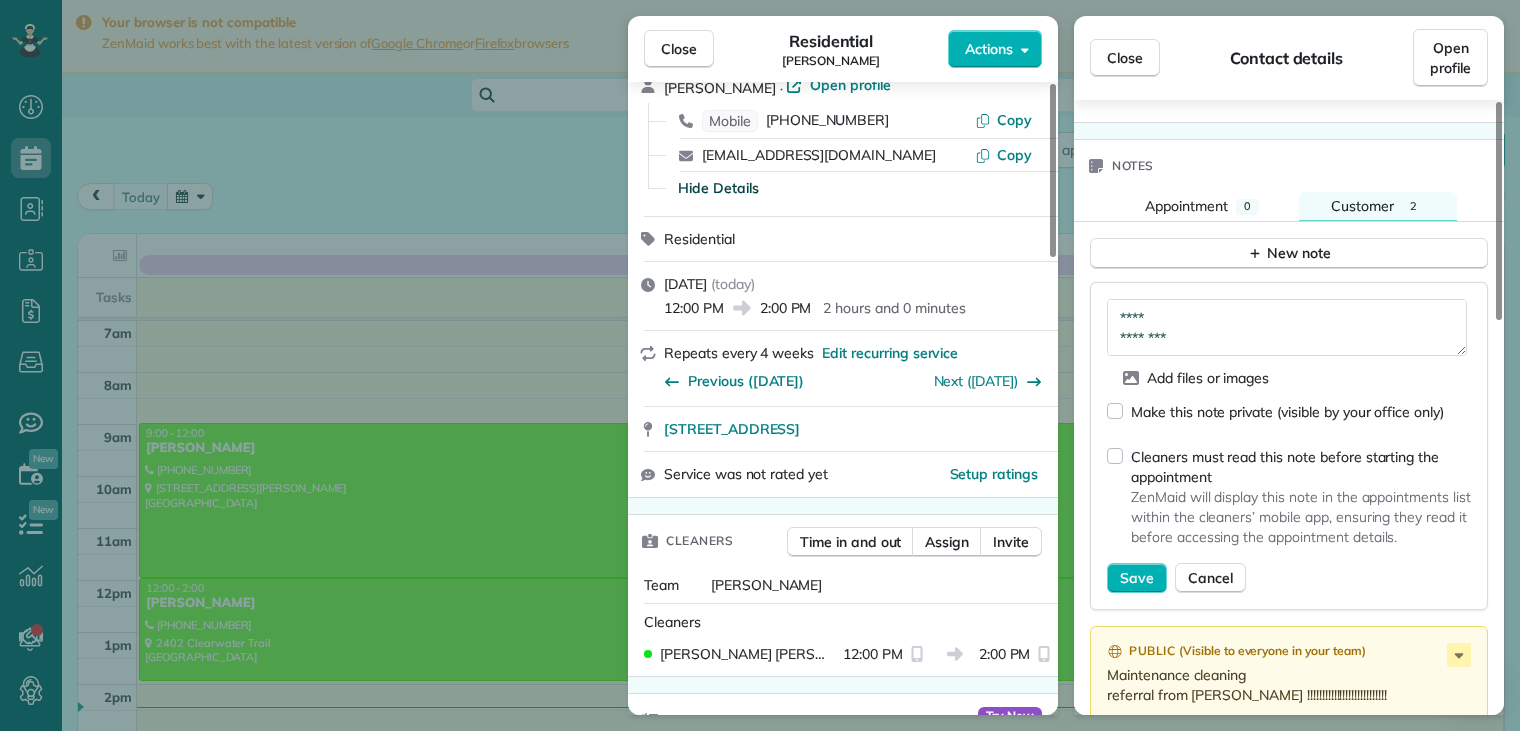 click on "**********" at bounding box center (1287, 328) 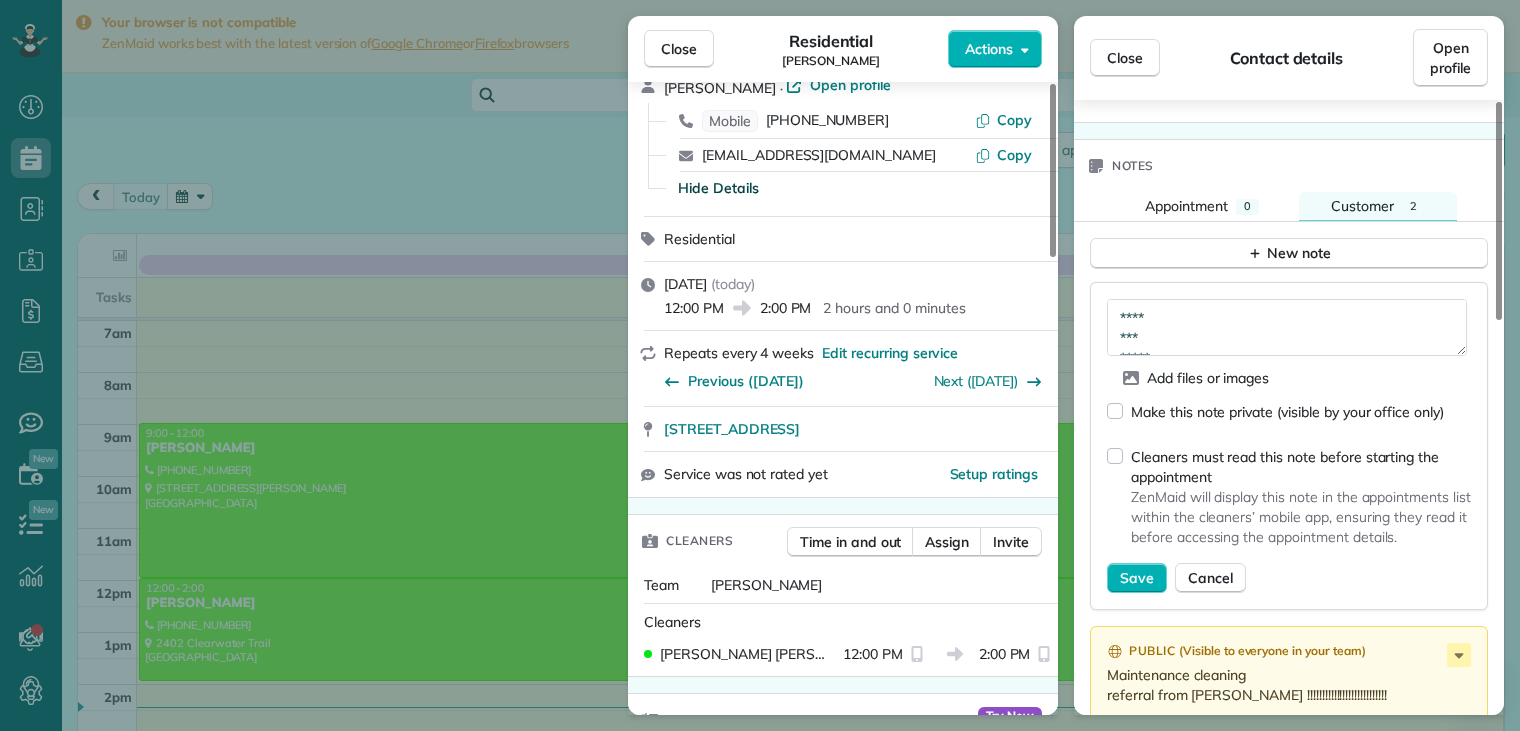 scroll, scrollTop: 60, scrollLeft: 0, axis: vertical 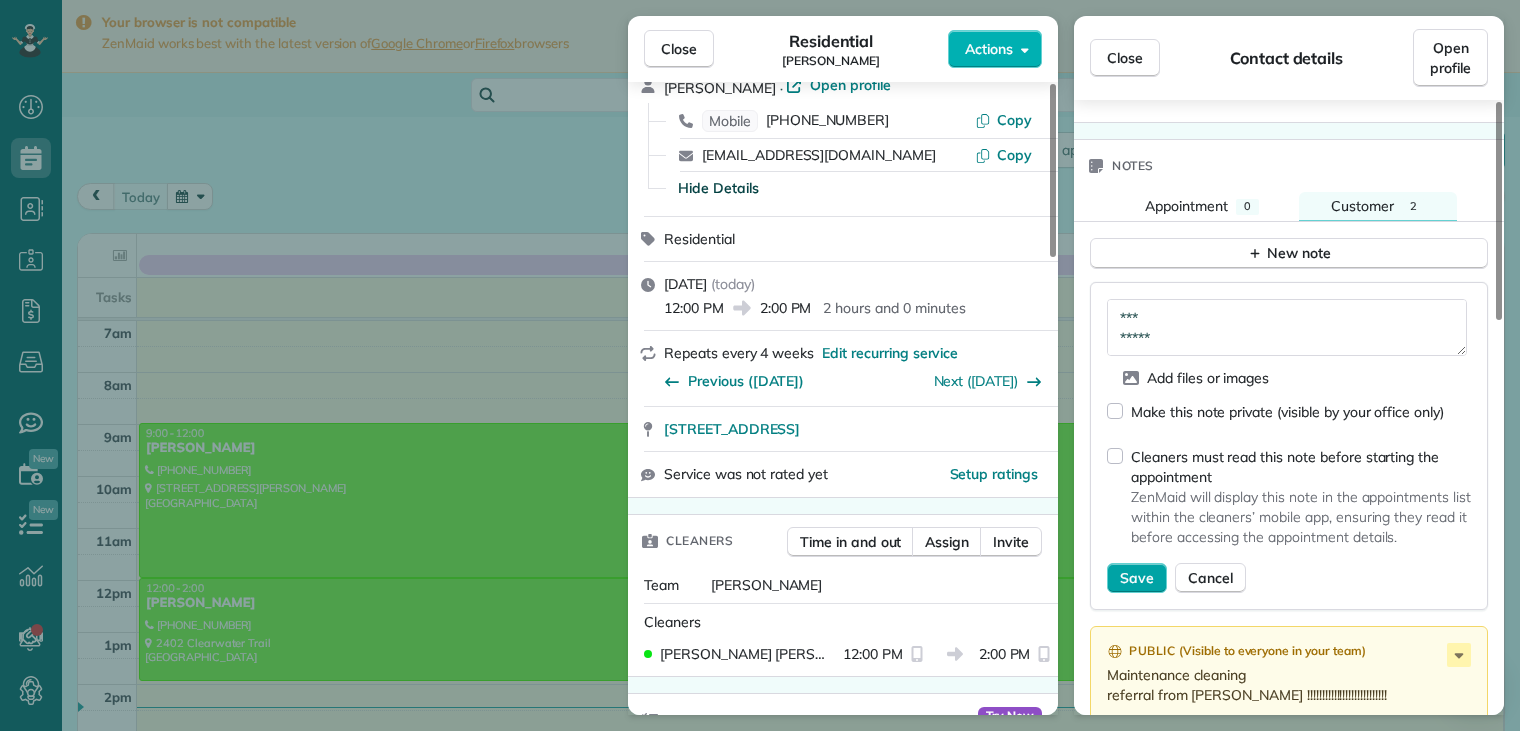 type on "**********" 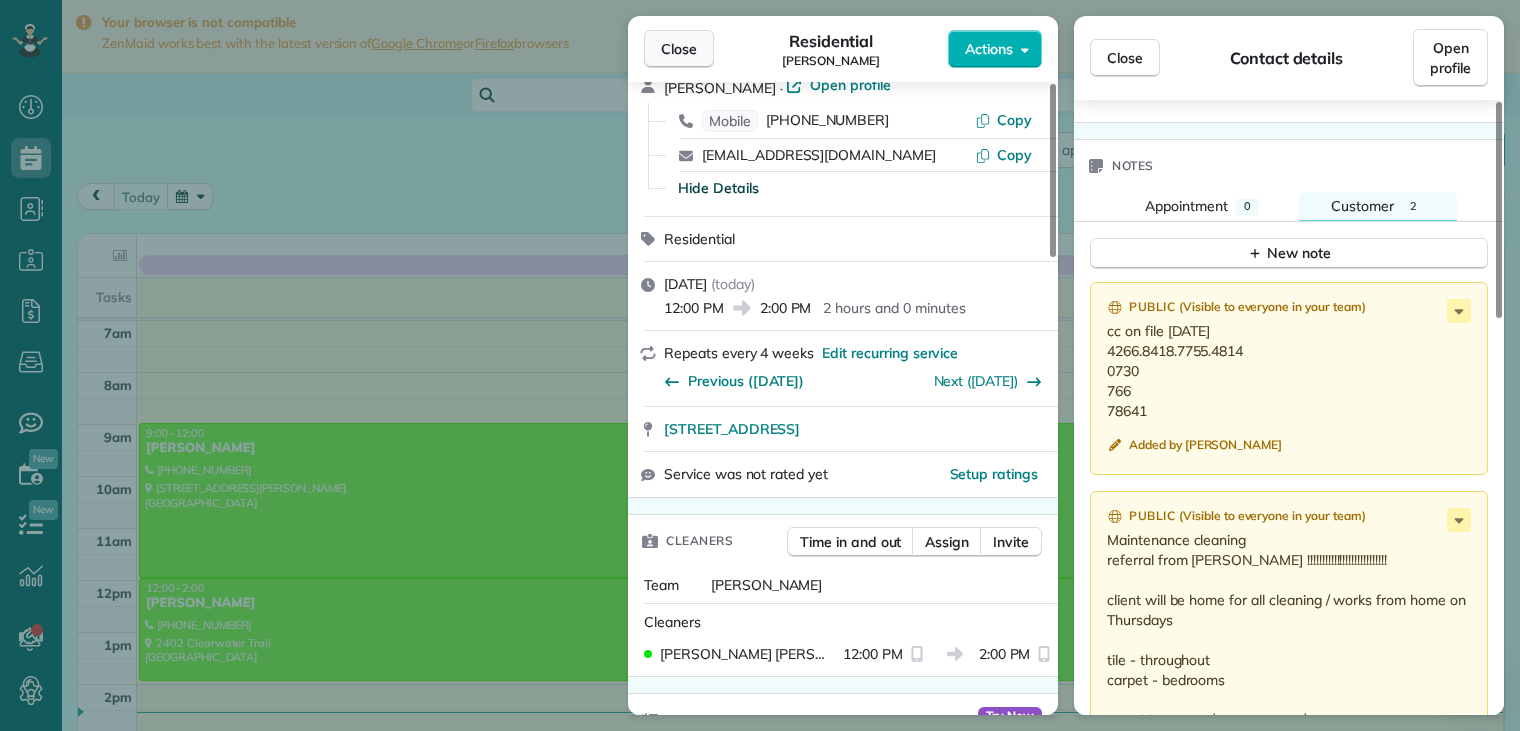 click on "Close" at bounding box center (679, 49) 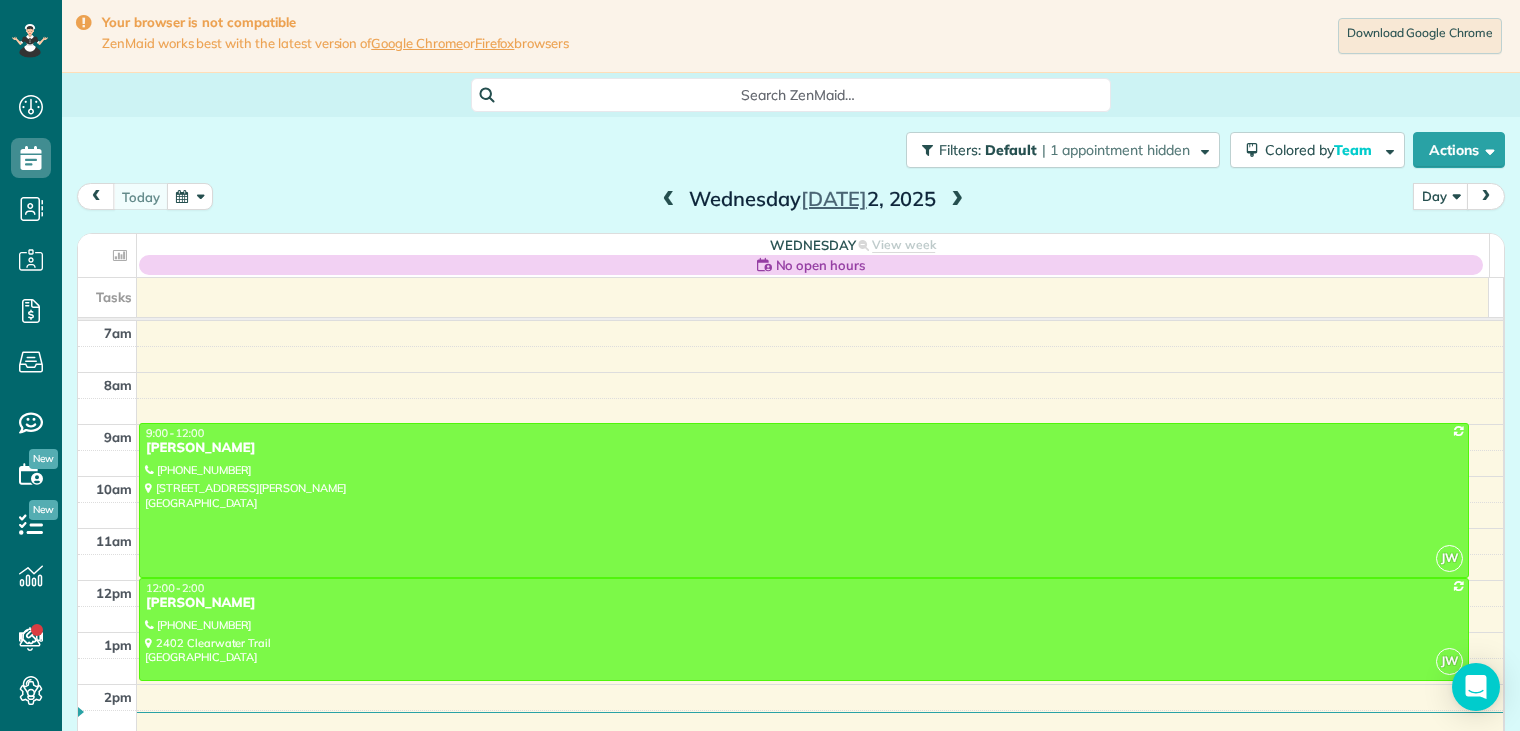 click at bounding box center (957, 200) 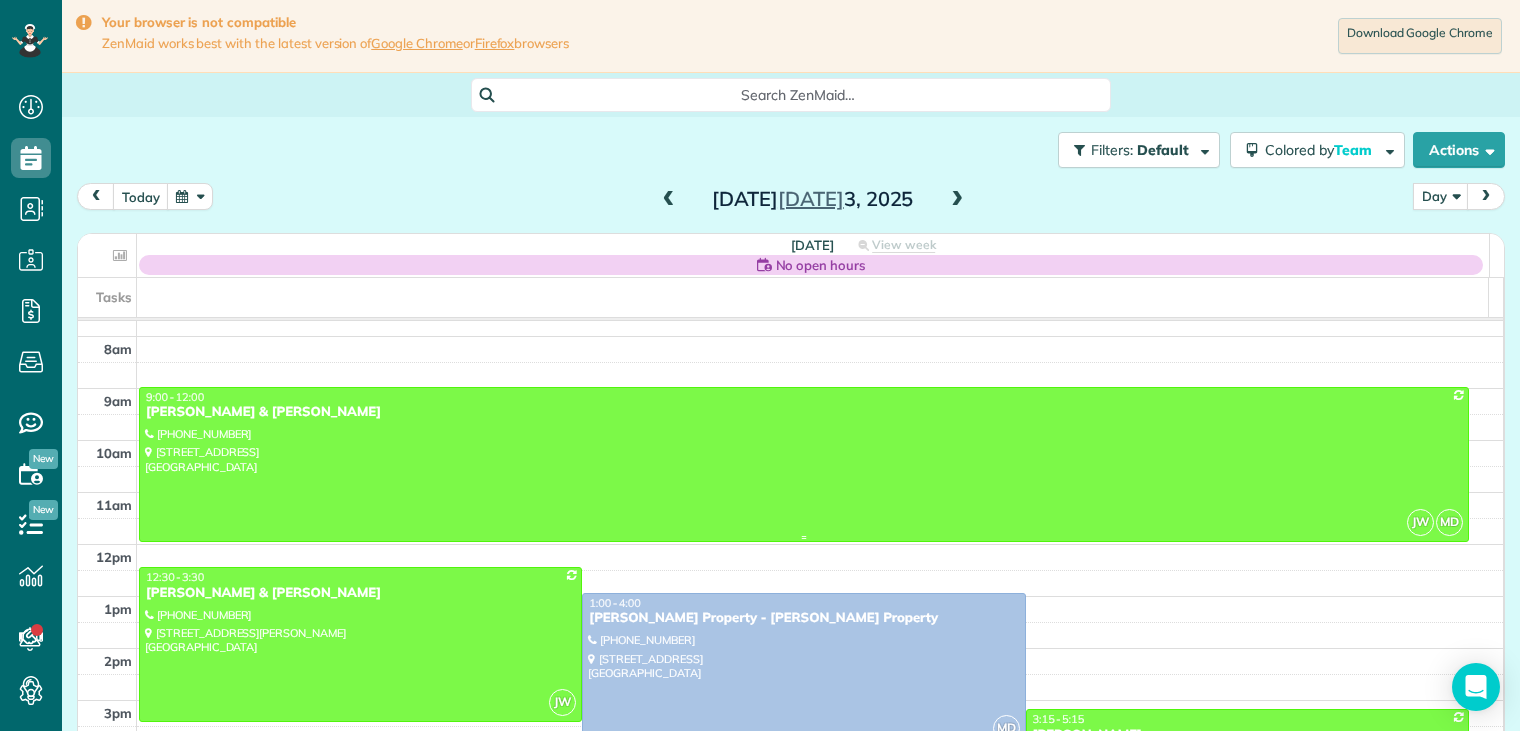 scroll, scrollTop: 212, scrollLeft: 0, axis: vertical 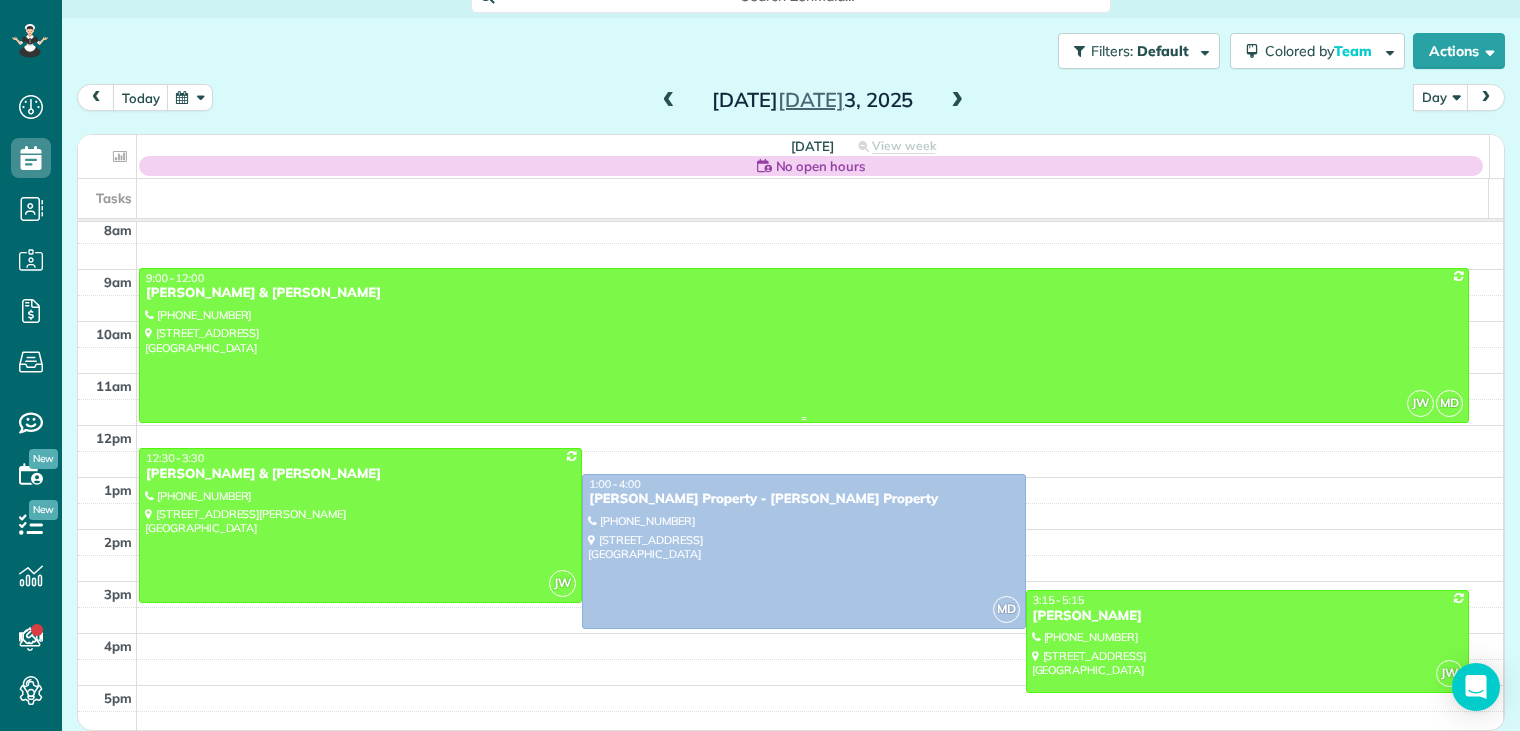 click on "[PERSON_NAME] & [PERSON_NAME]" at bounding box center (804, 293) 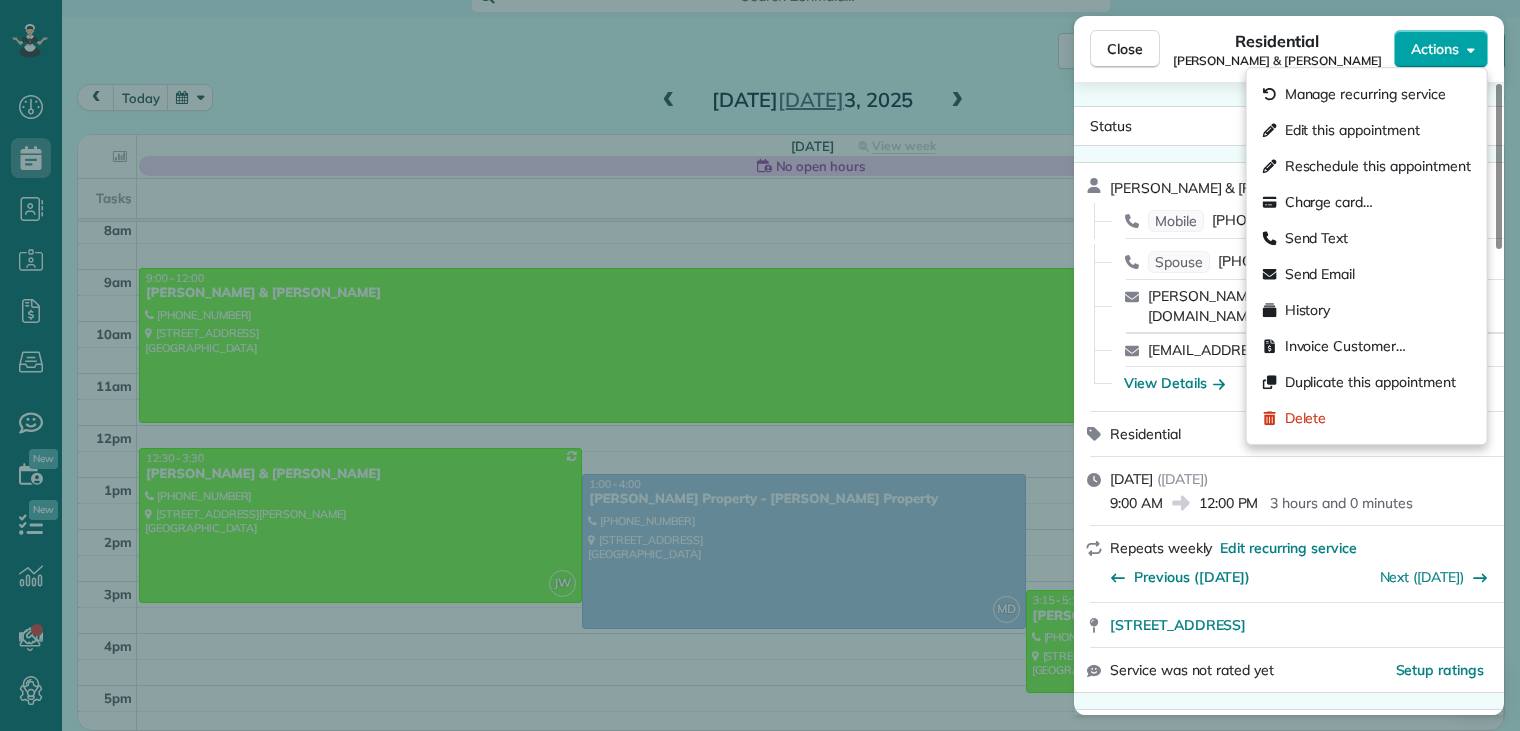 click on "Actions" at bounding box center [1435, 49] 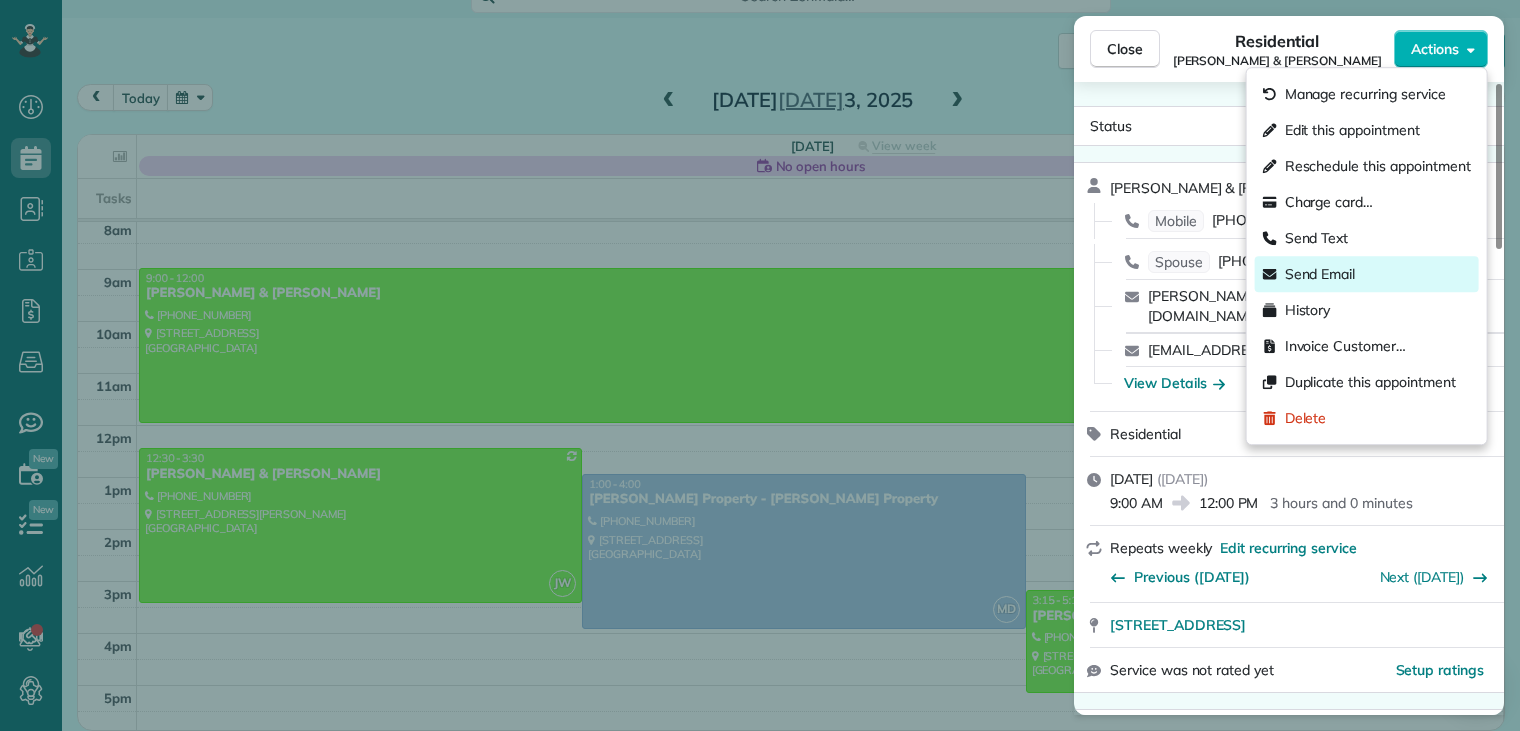 click on "Send Email" at bounding box center (1320, 274) 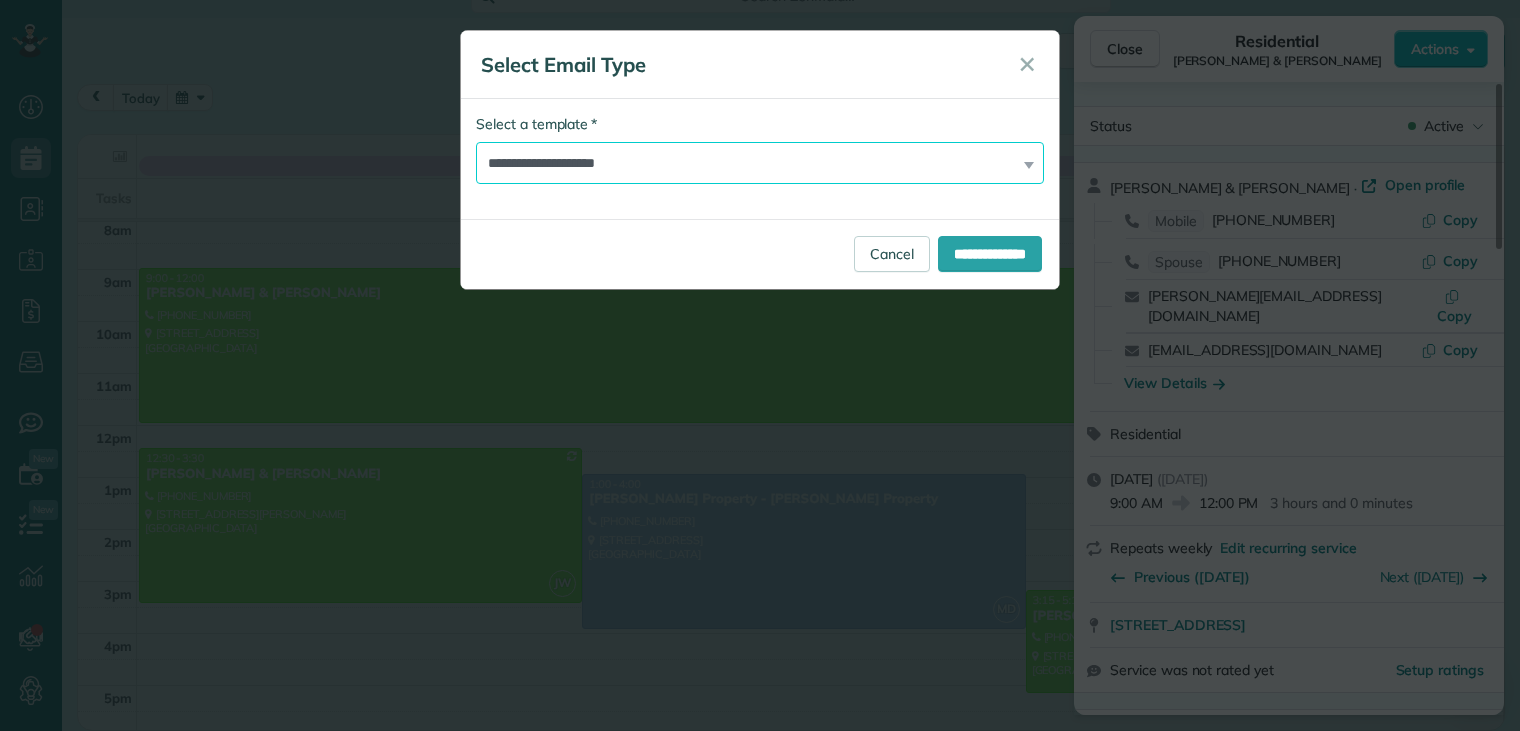 click on "**********" at bounding box center [760, 163] 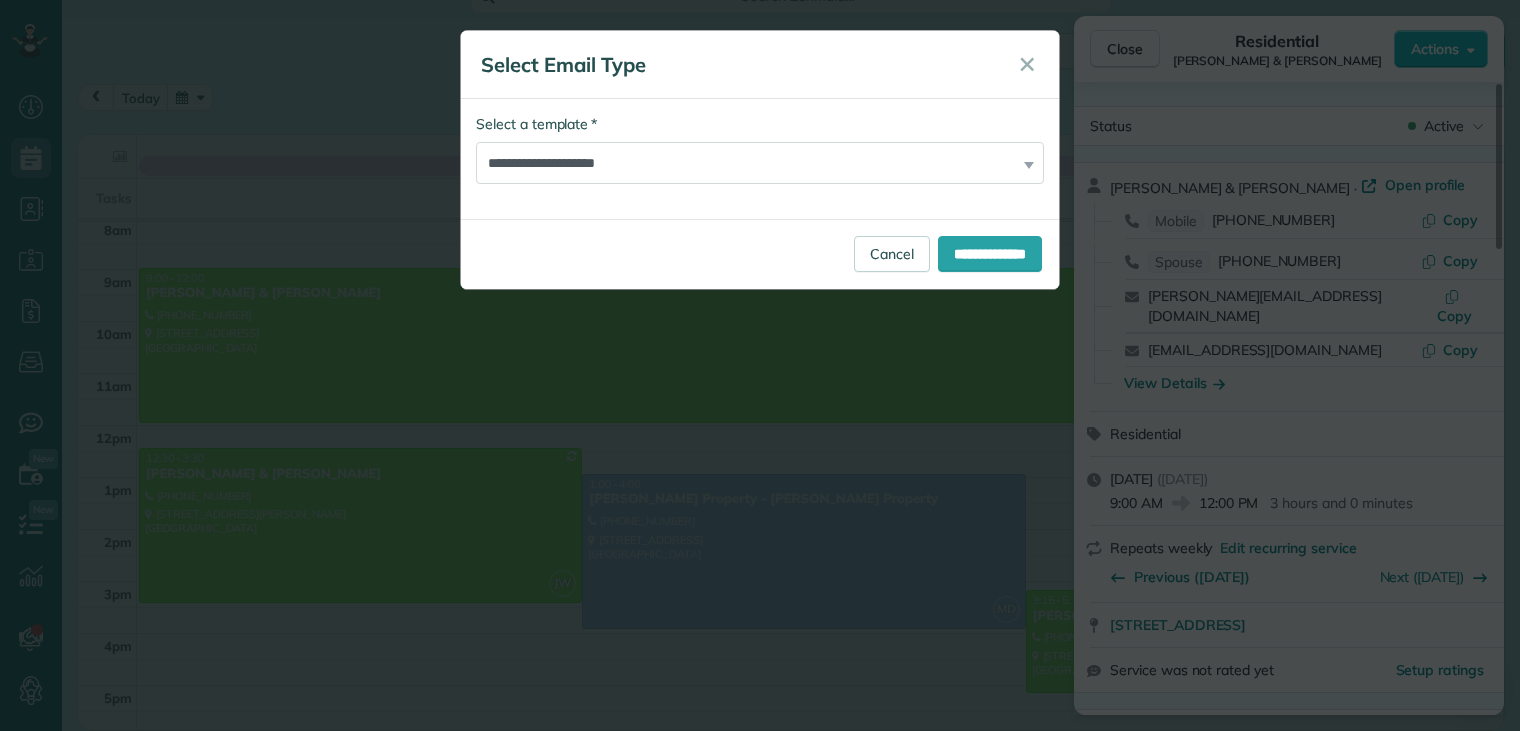 click on "**********" at bounding box center [760, 254] 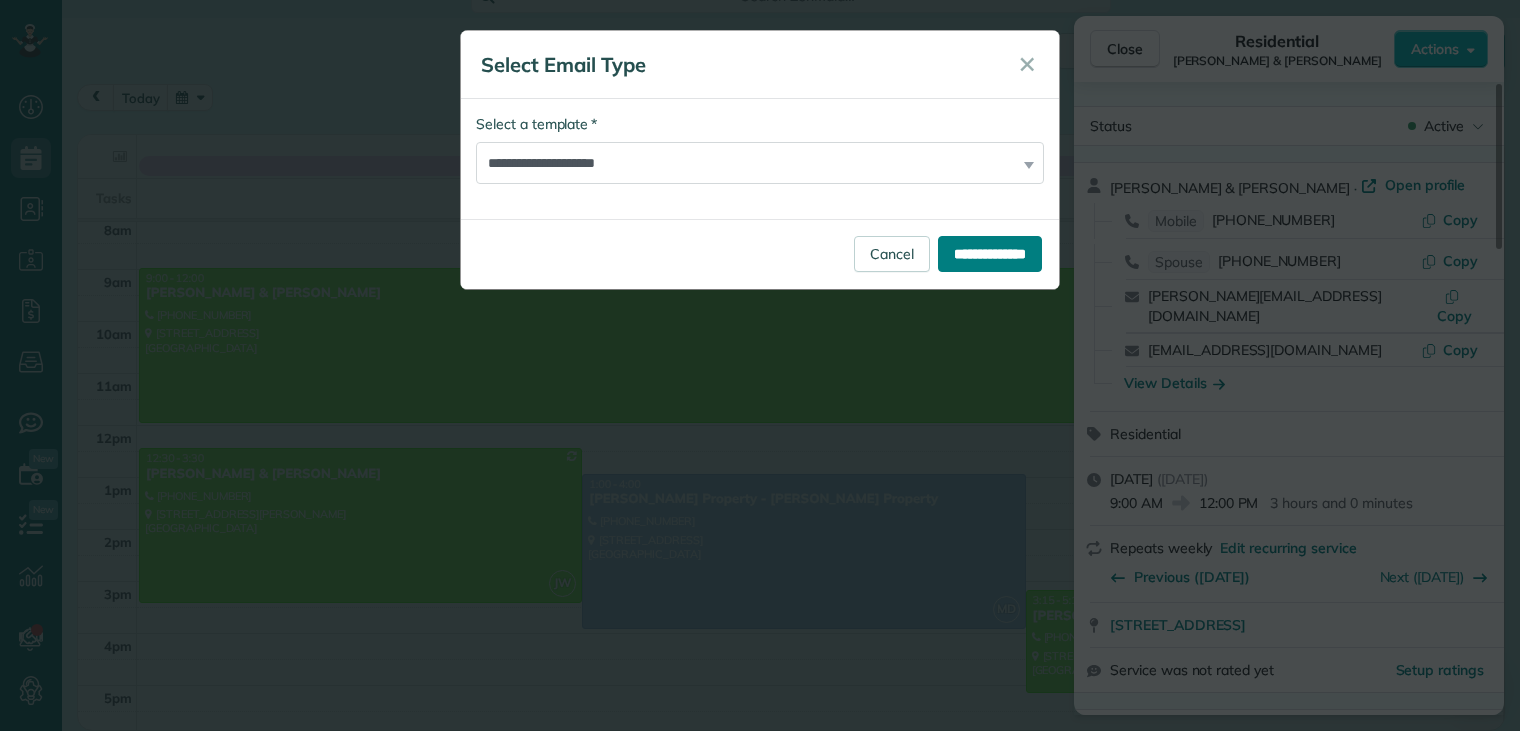click on "**********" at bounding box center (990, 254) 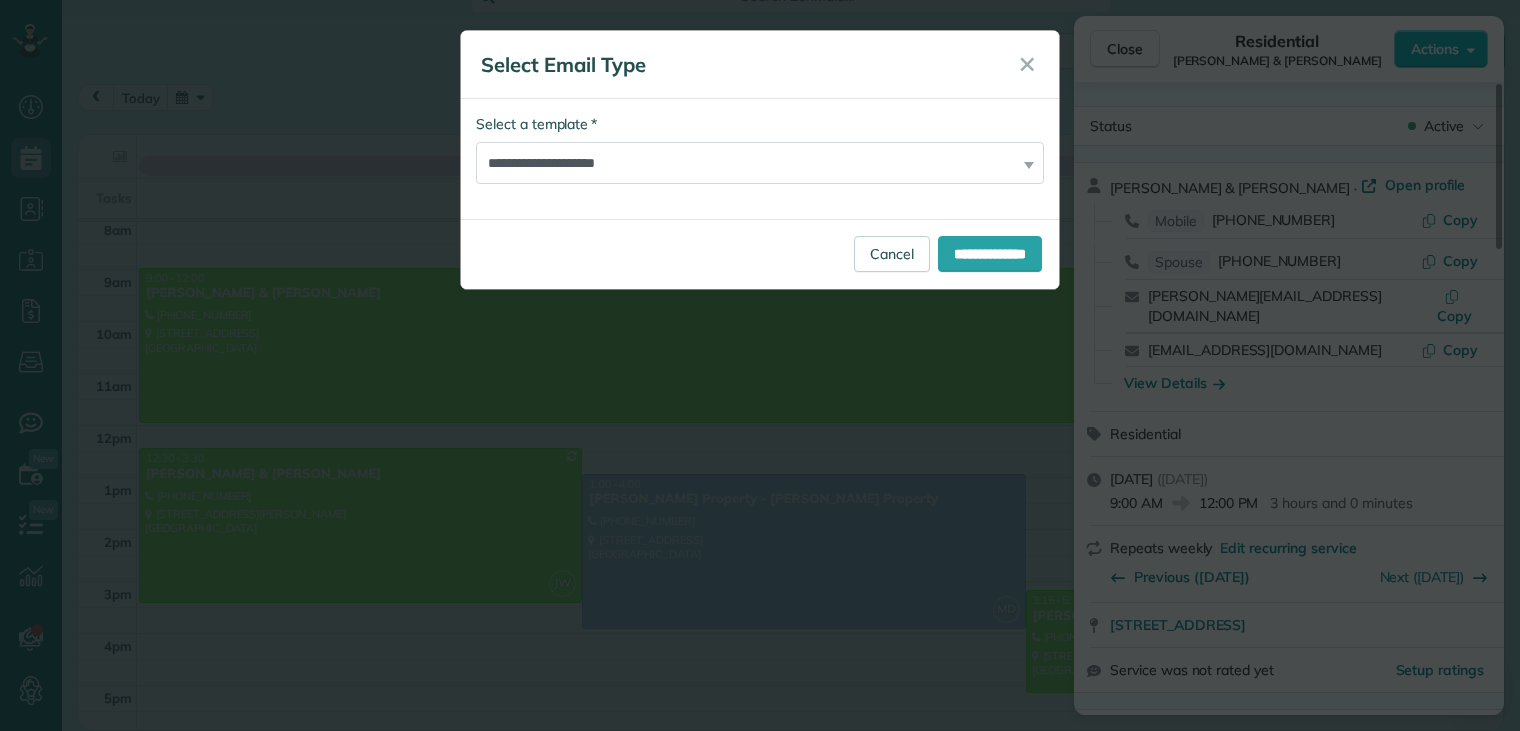 click on "**********" at bounding box center [760, 160] 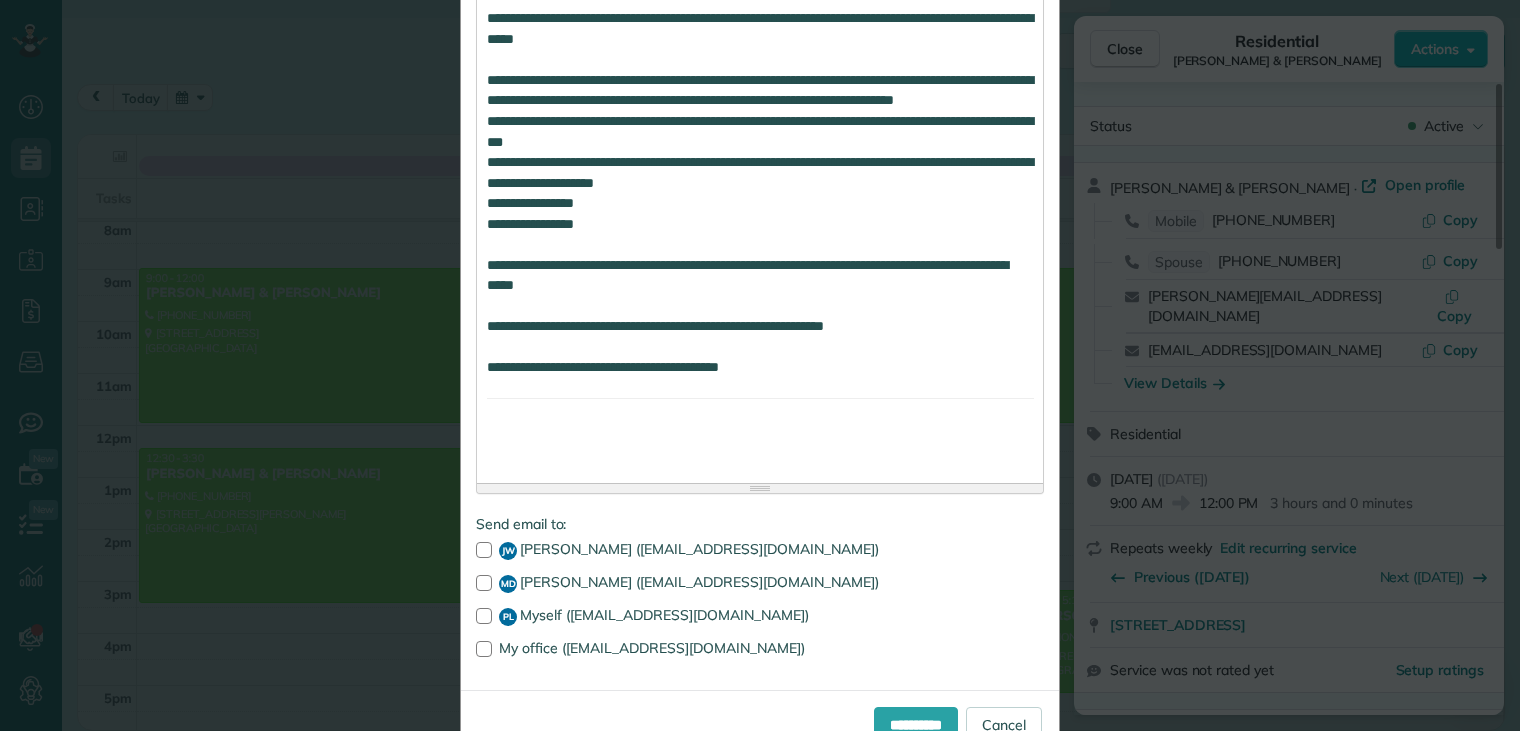 scroll, scrollTop: 1560, scrollLeft: 0, axis: vertical 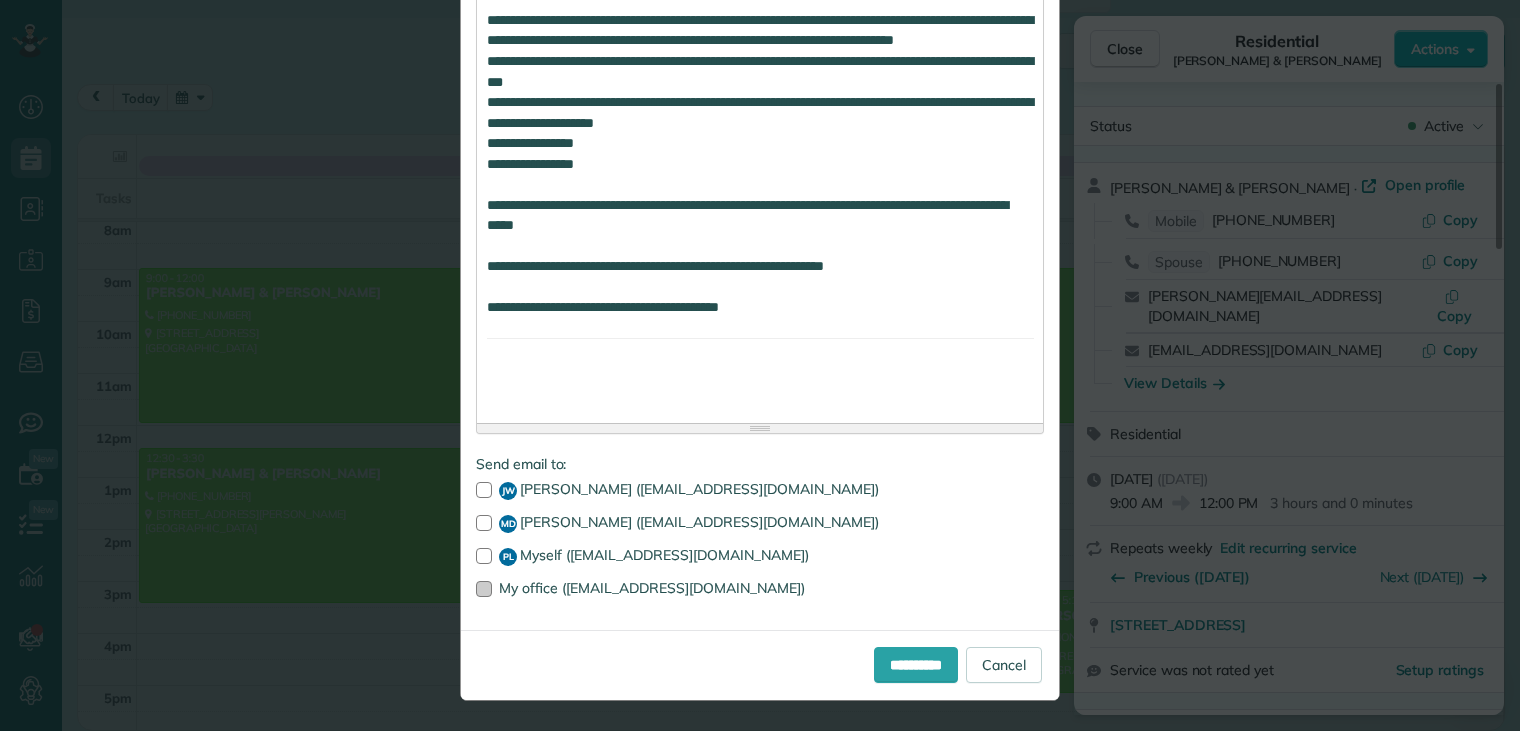 click at bounding box center [484, 589] 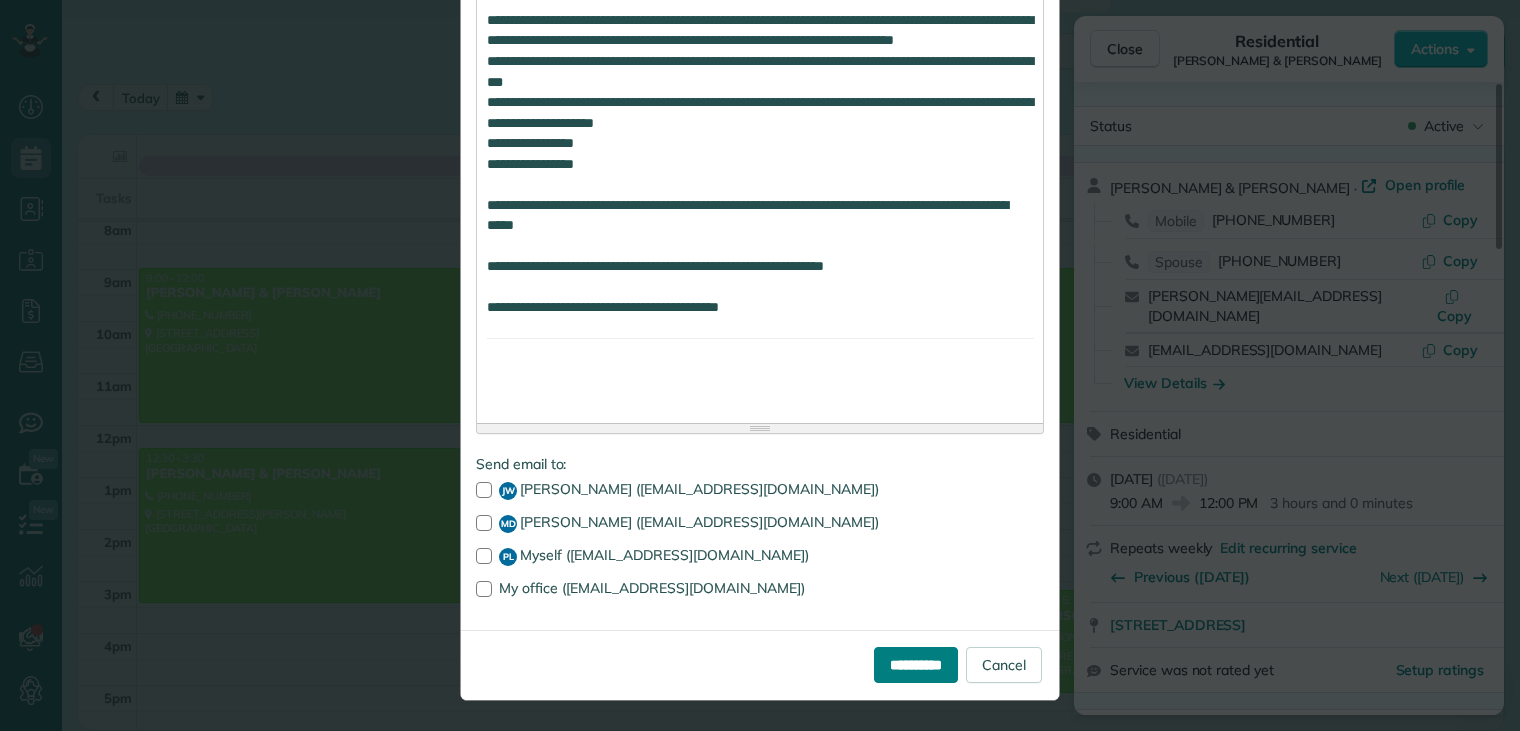 click on "**********" at bounding box center [916, 665] 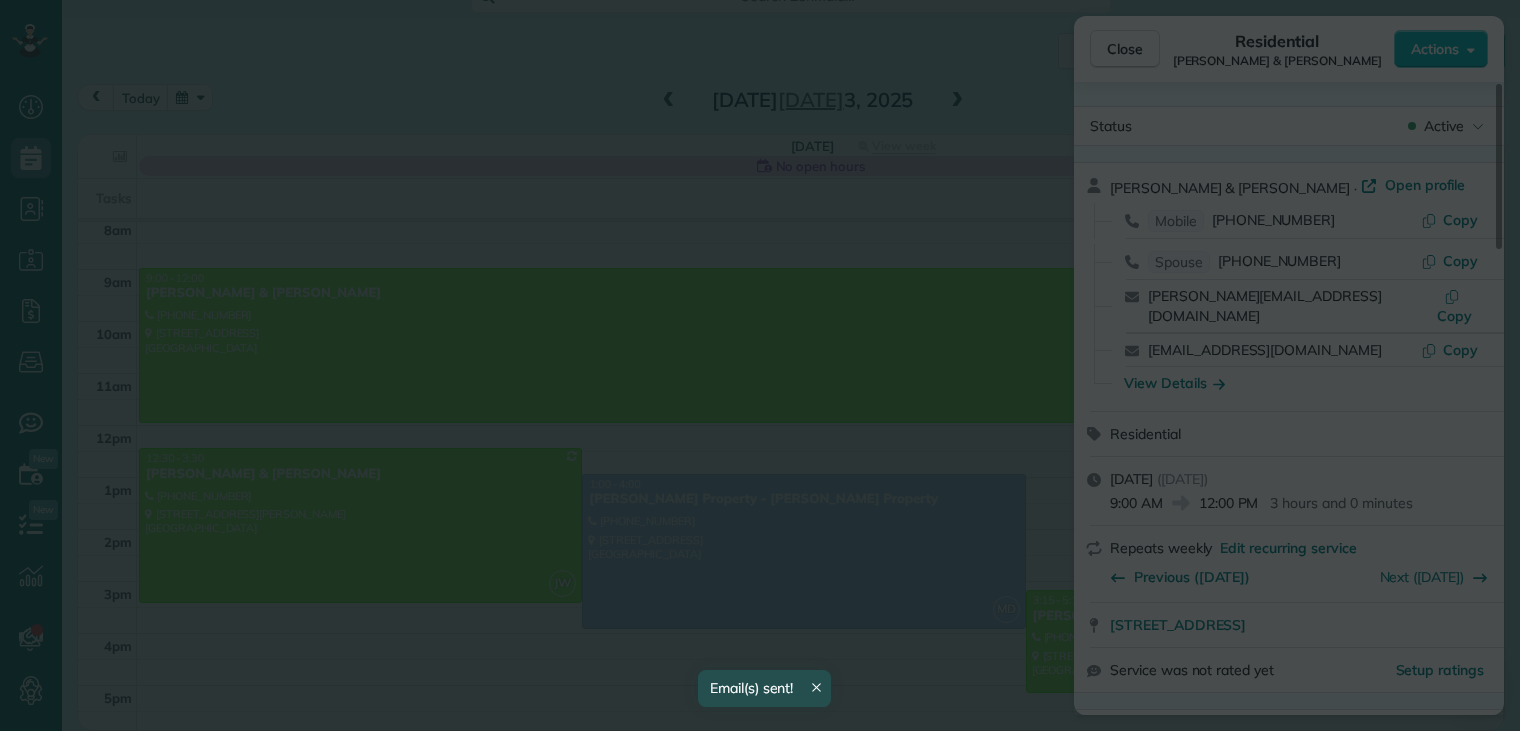scroll, scrollTop: 0, scrollLeft: 0, axis: both 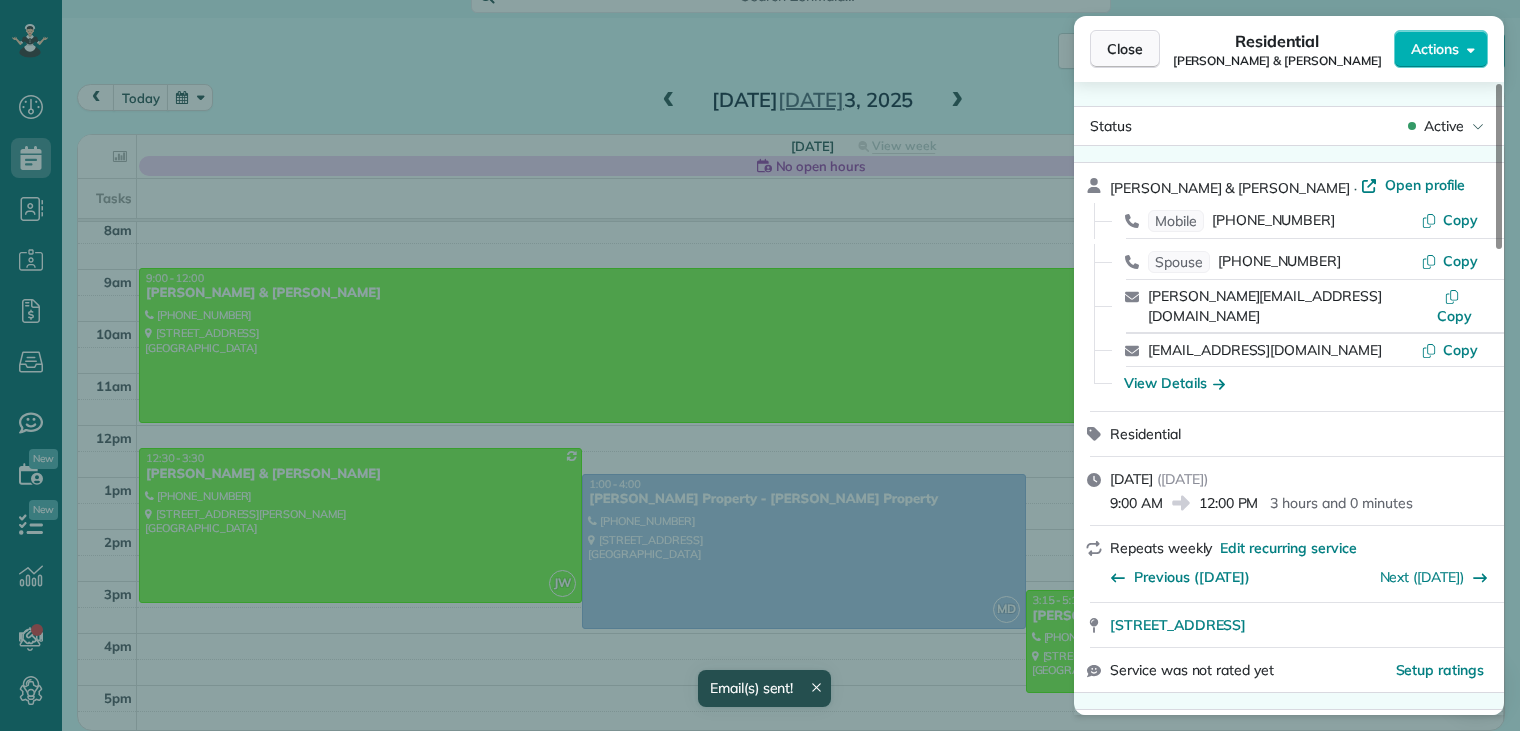 click on "Close" at bounding box center (1125, 49) 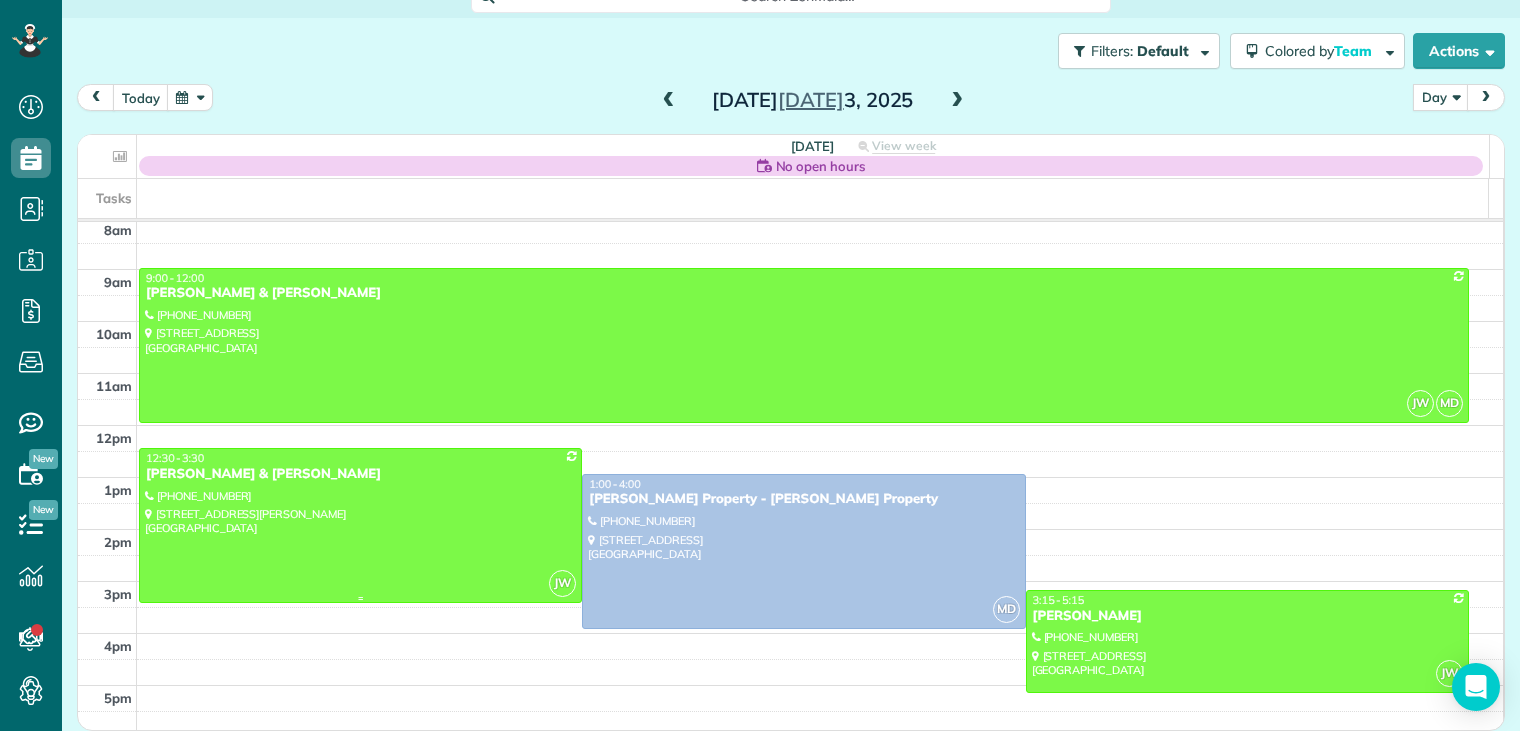 click on "[PERSON_NAME] & [PERSON_NAME]" at bounding box center [360, 474] 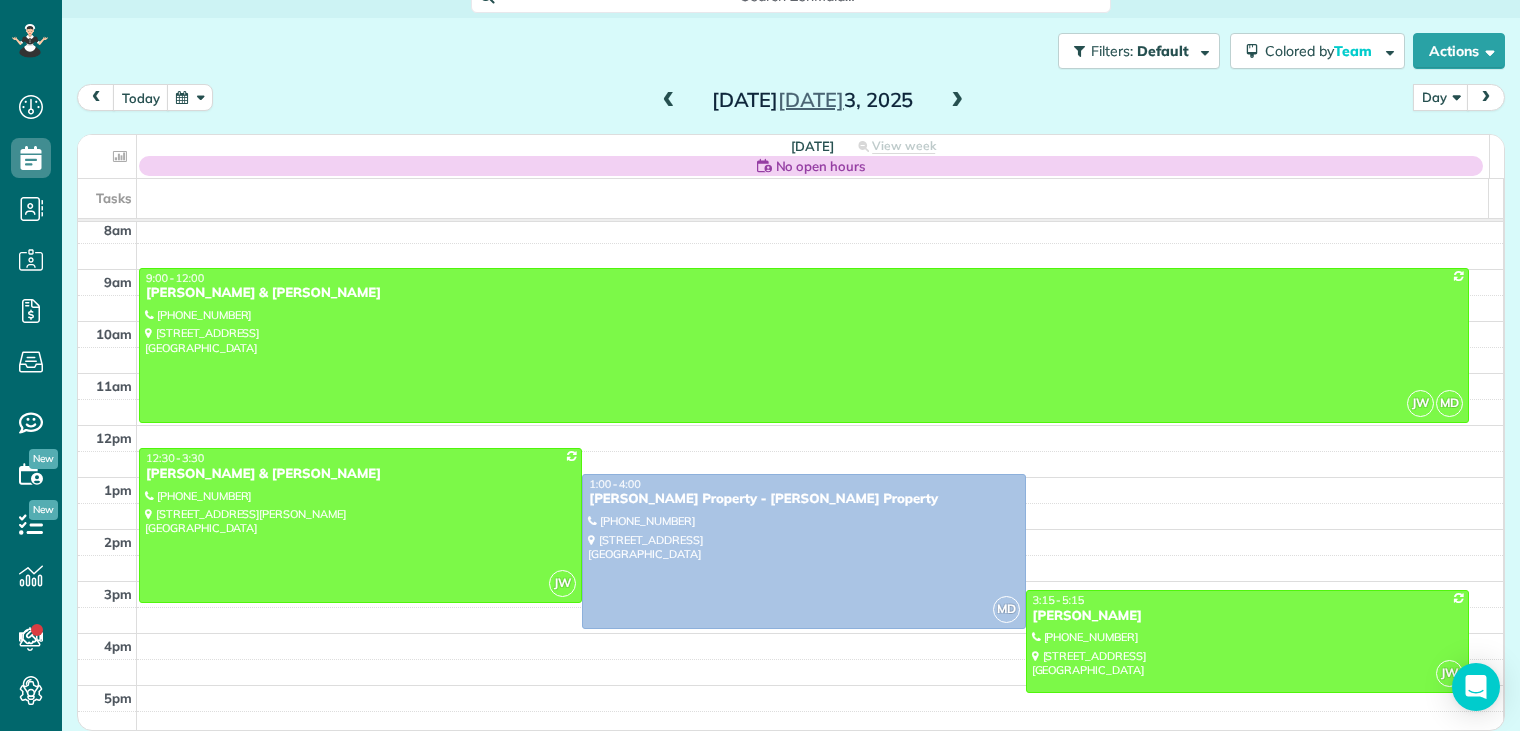 click on "[PERSON_NAME] & [PERSON_NAME]" at bounding box center (360, 474) 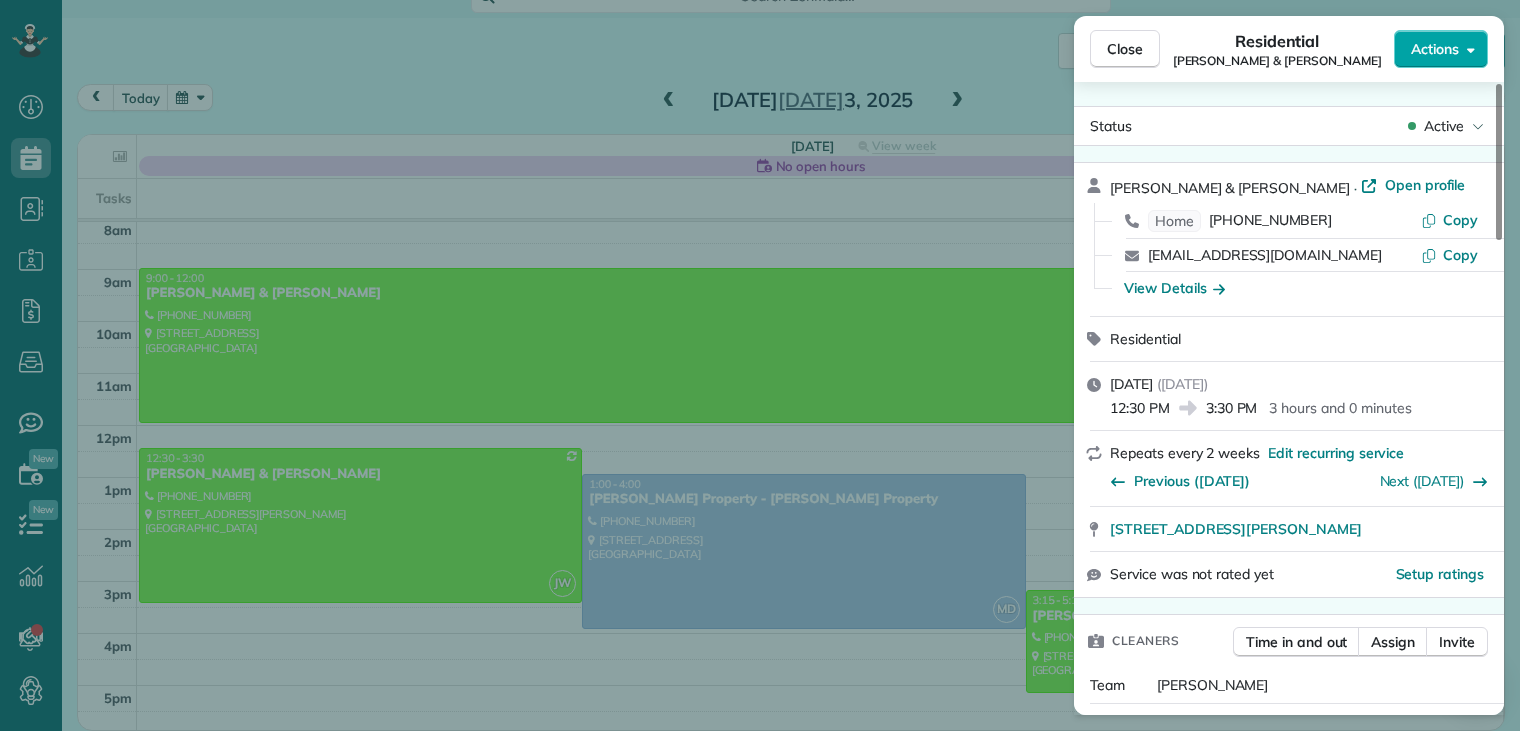click on "Actions" at bounding box center [1435, 49] 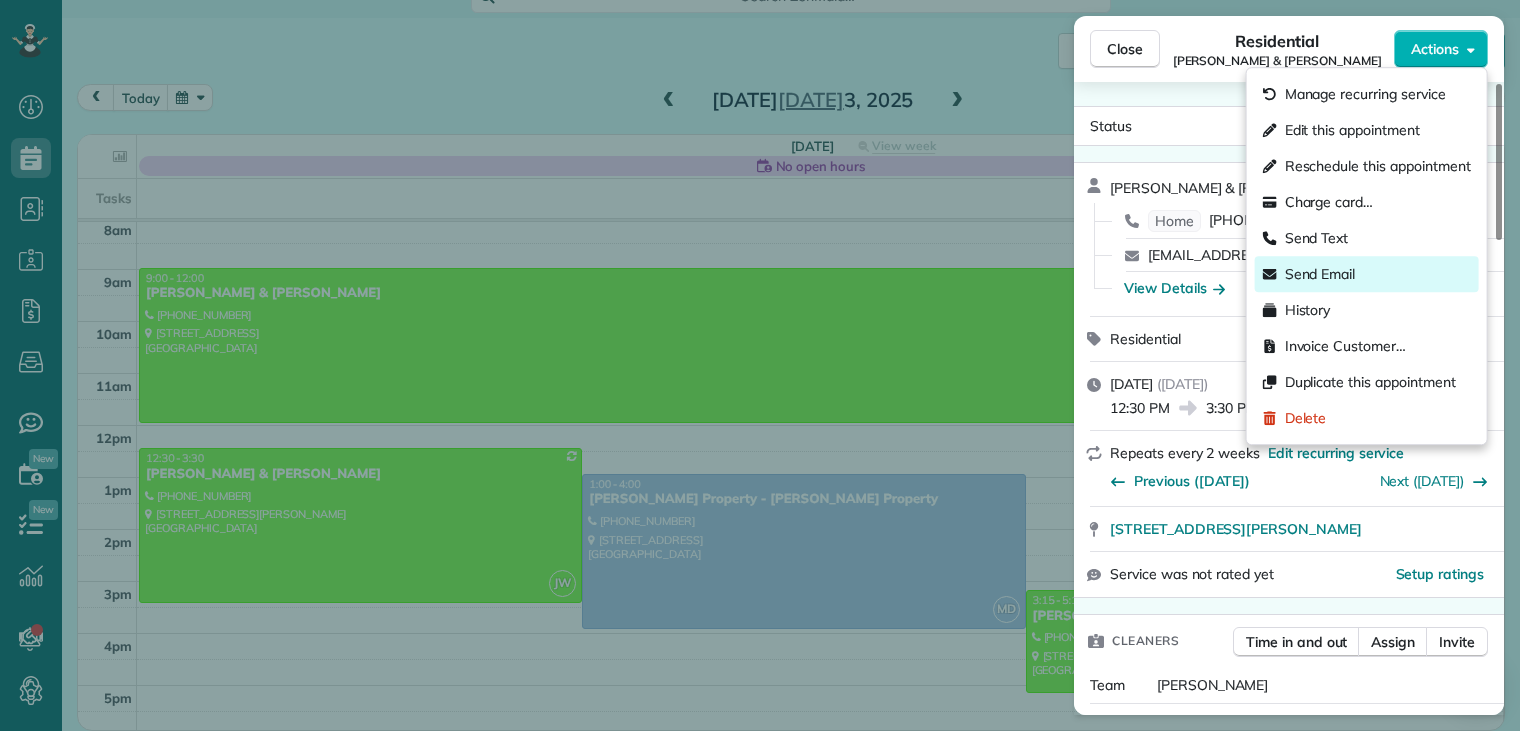 click on "Send Email" at bounding box center [1320, 274] 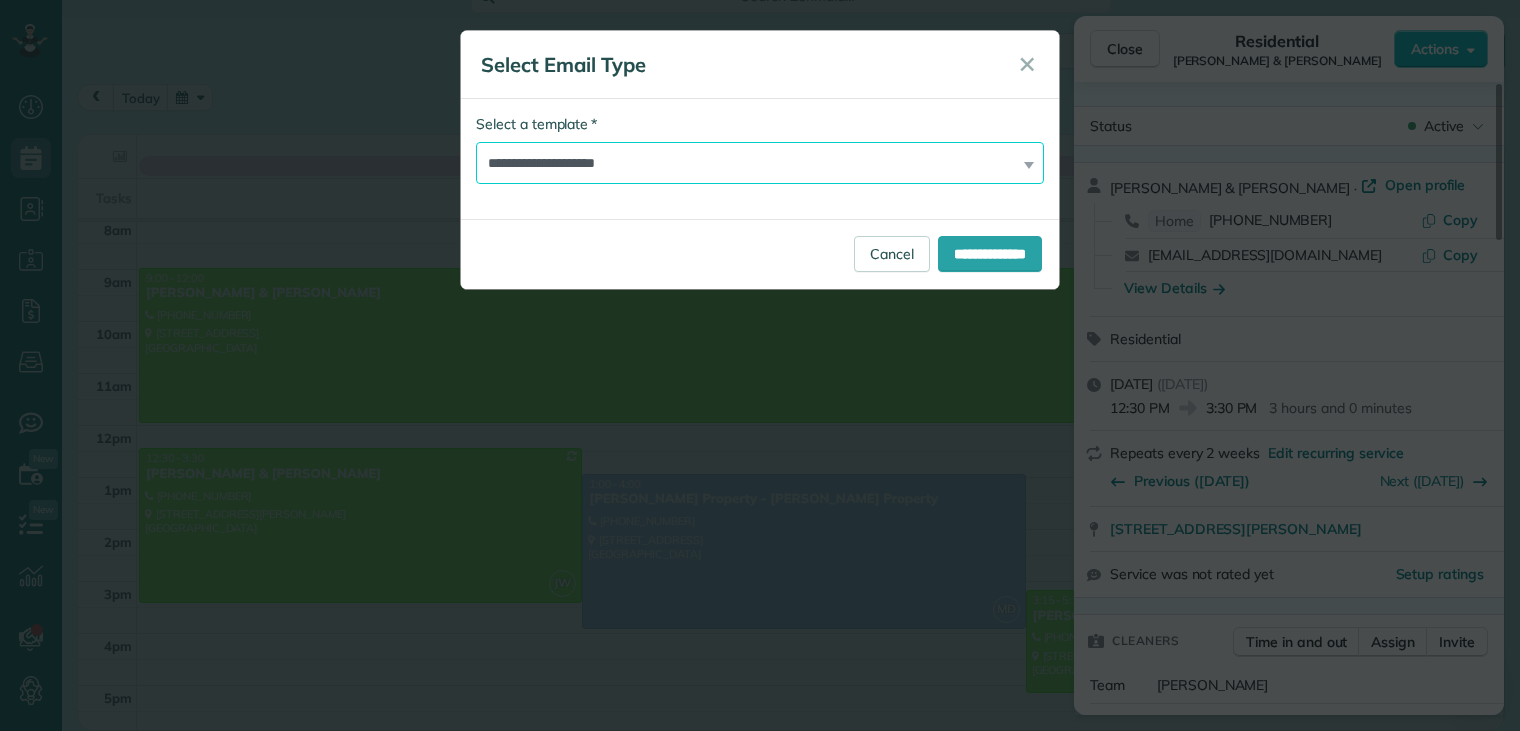 click on "**********" at bounding box center (760, 163) 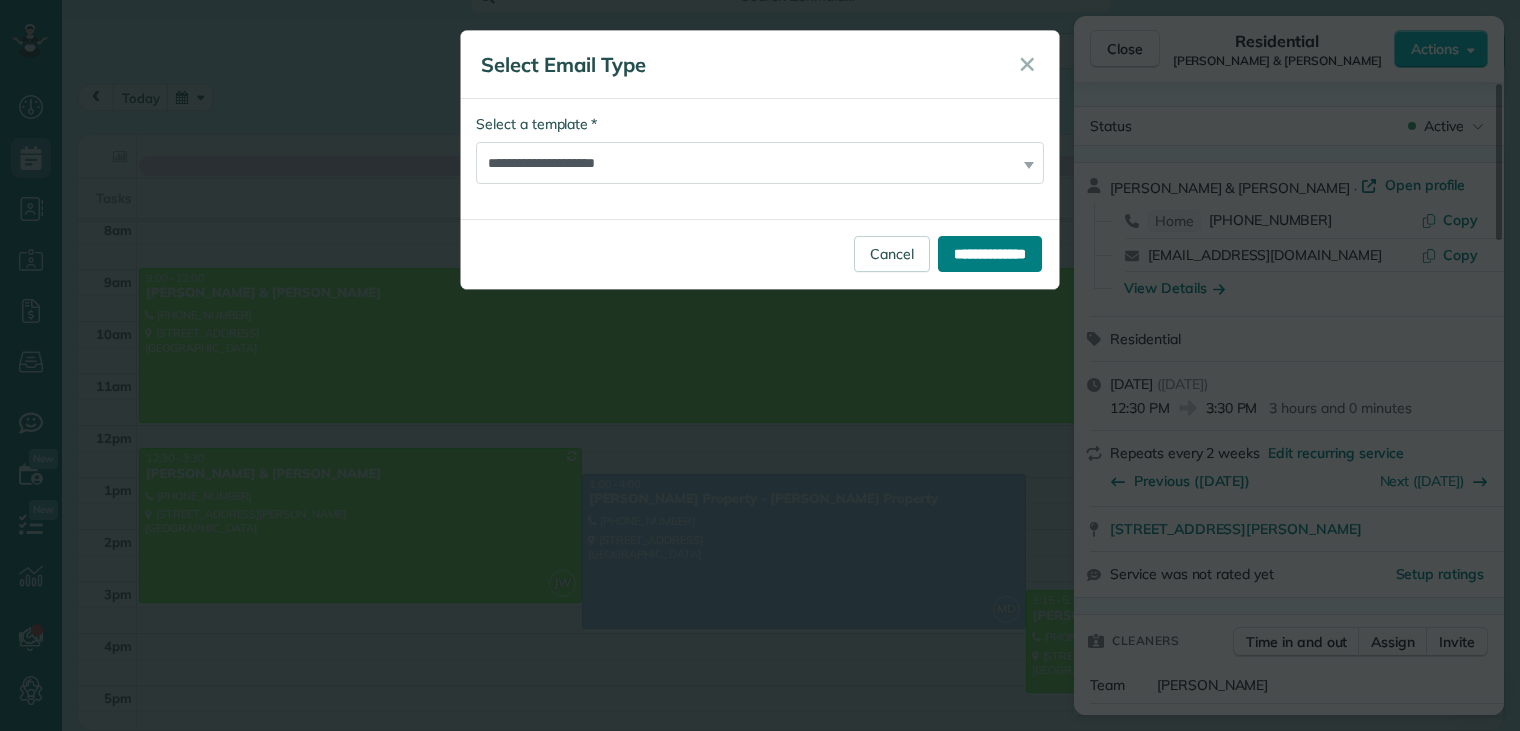 click on "**********" at bounding box center (990, 254) 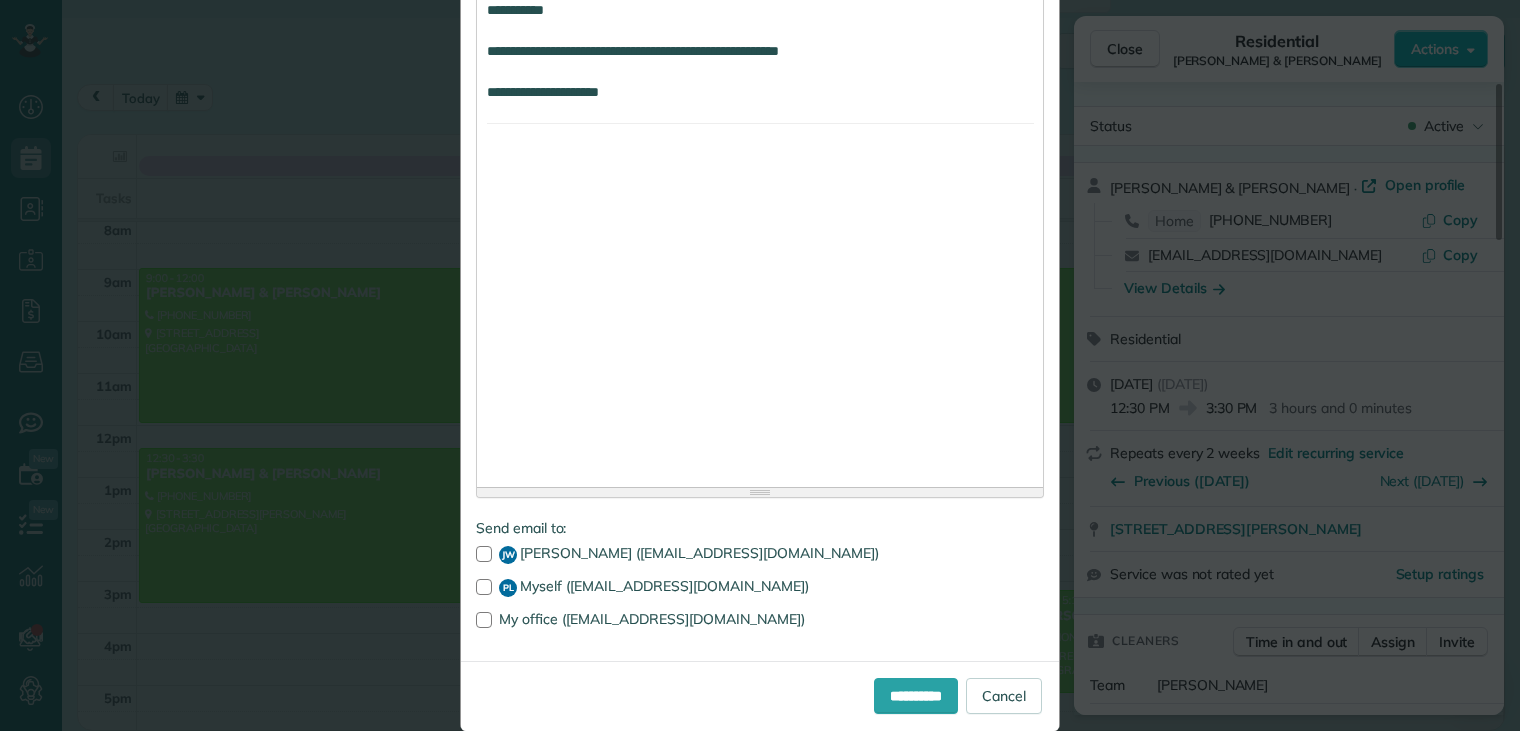 scroll, scrollTop: 3428, scrollLeft: 0, axis: vertical 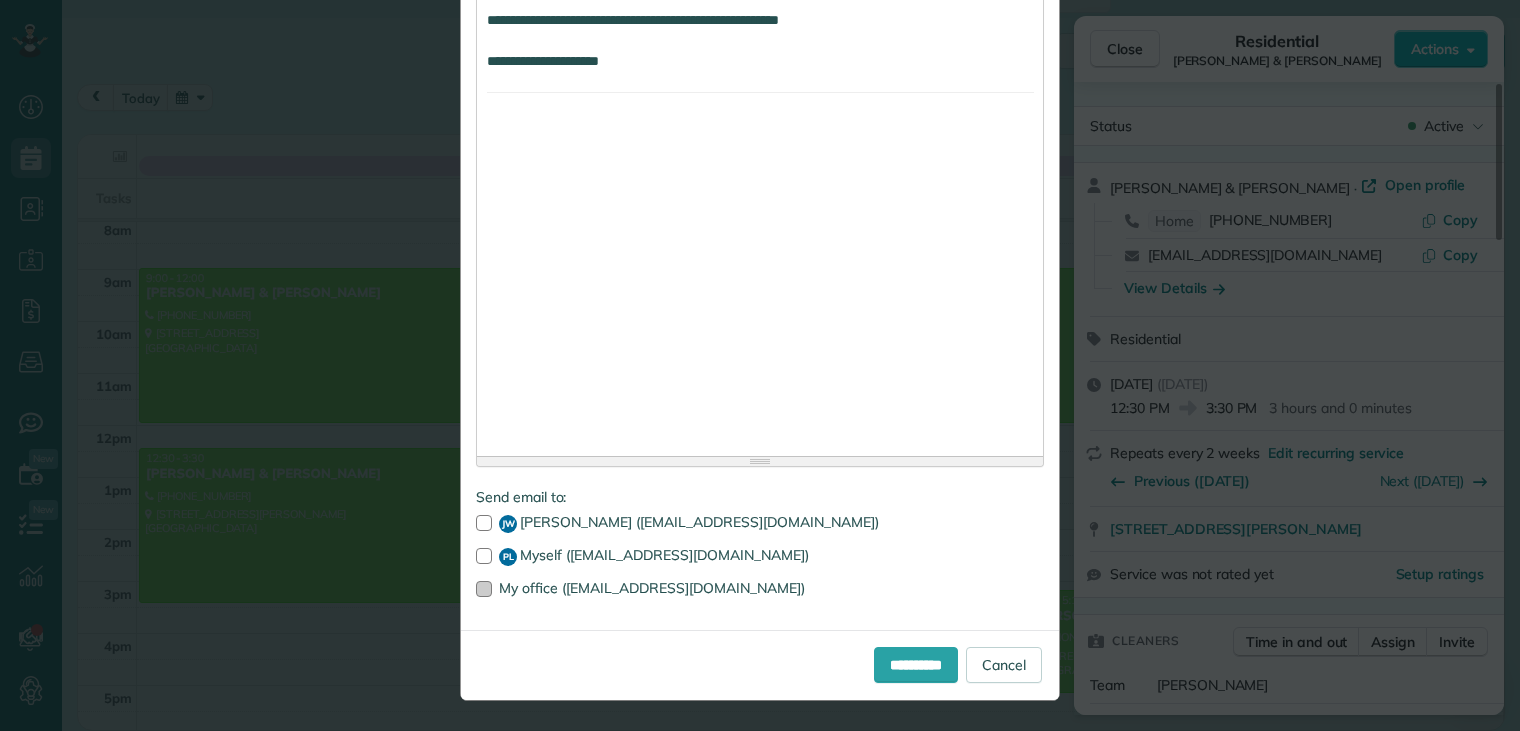 click at bounding box center (484, 589) 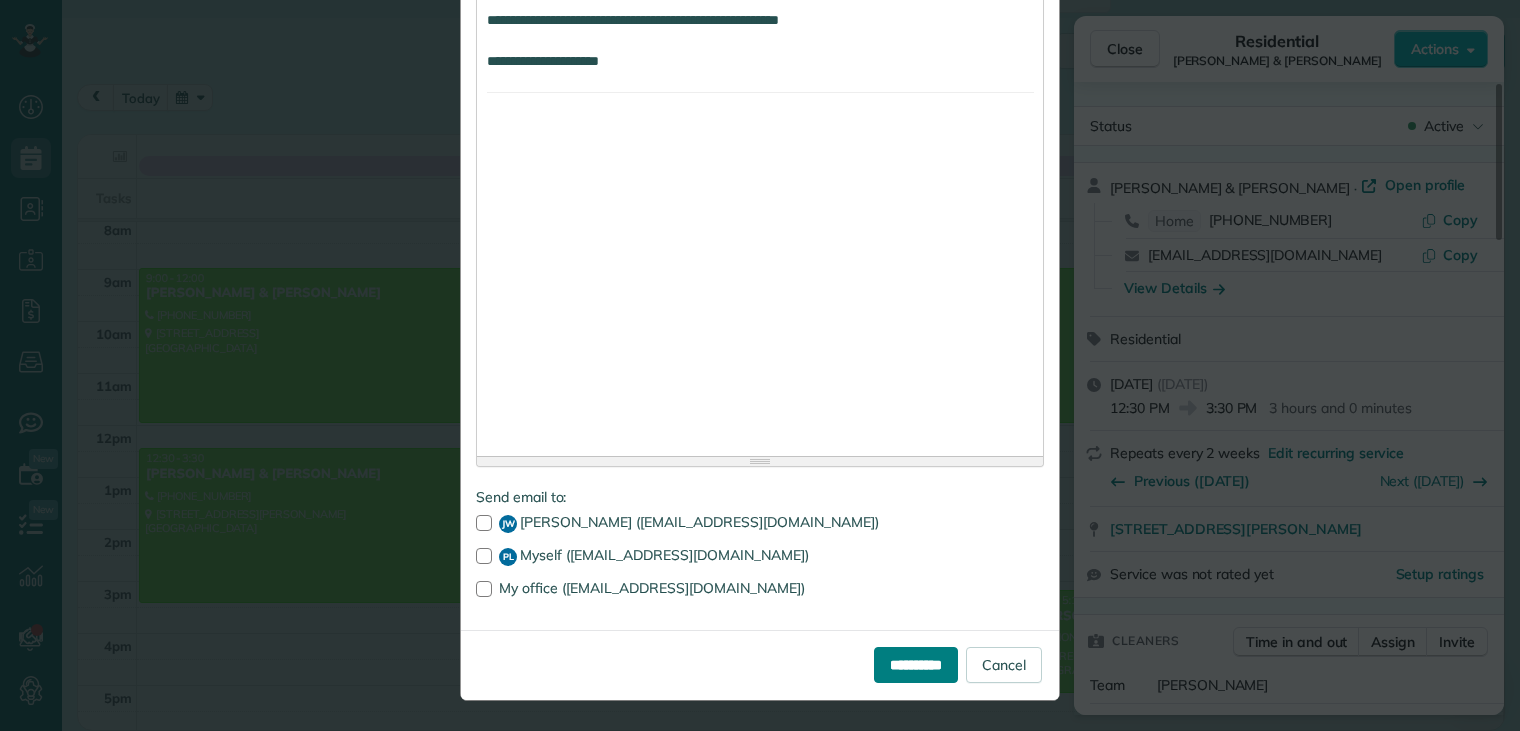 click on "**********" at bounding box center [916, 665] 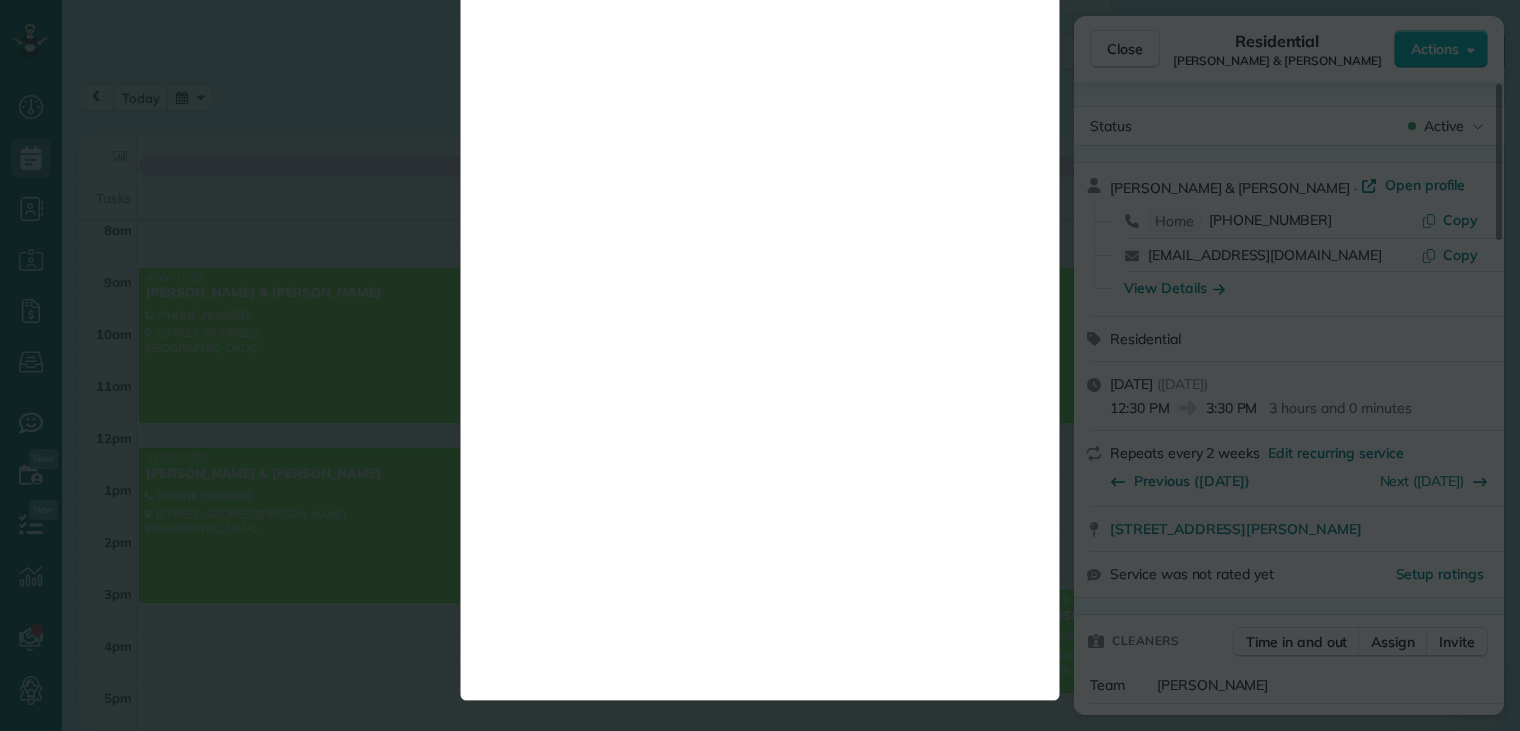 scroll, scrollTop: 0, scrollLeft: 0, axis: both 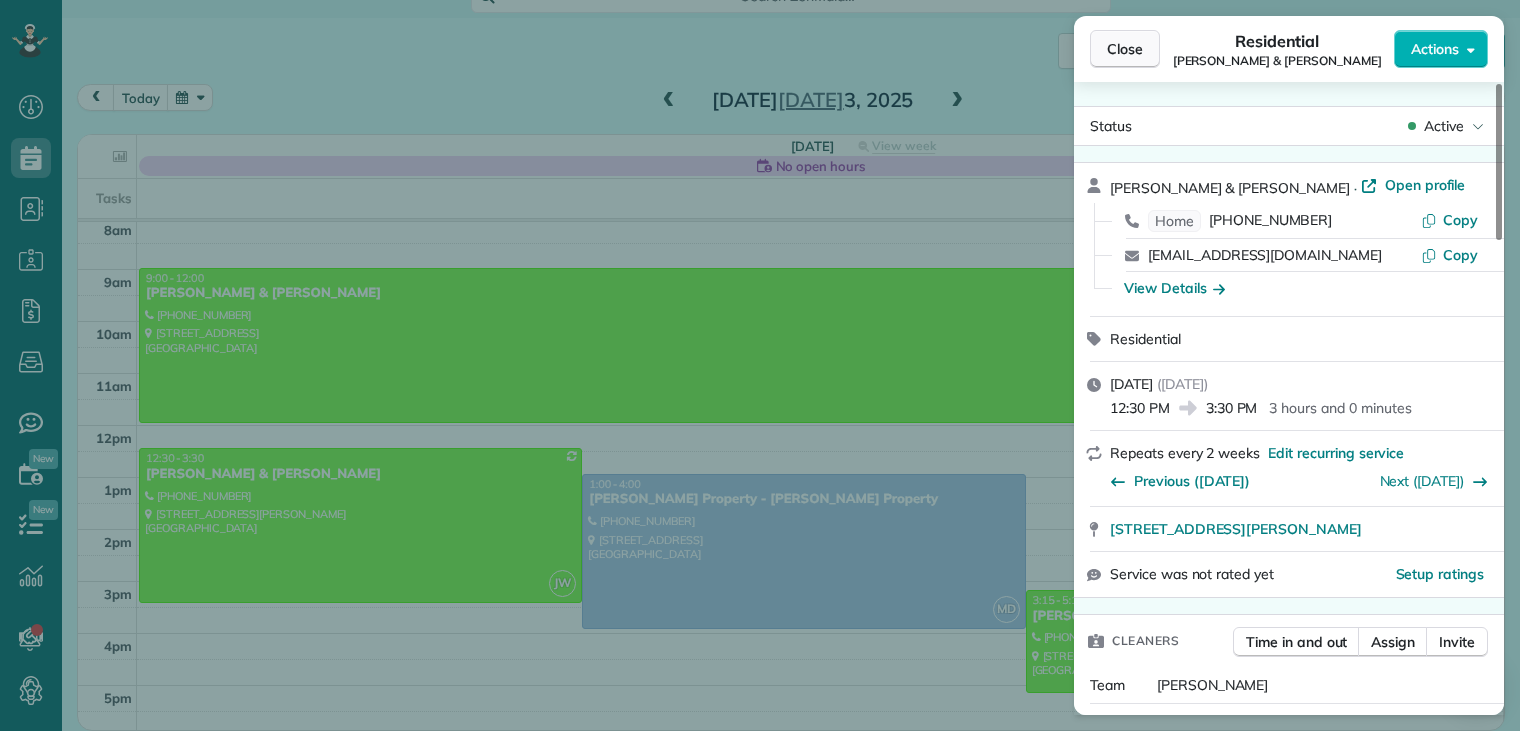 click on "Close" at bounding box center (1125, 49) 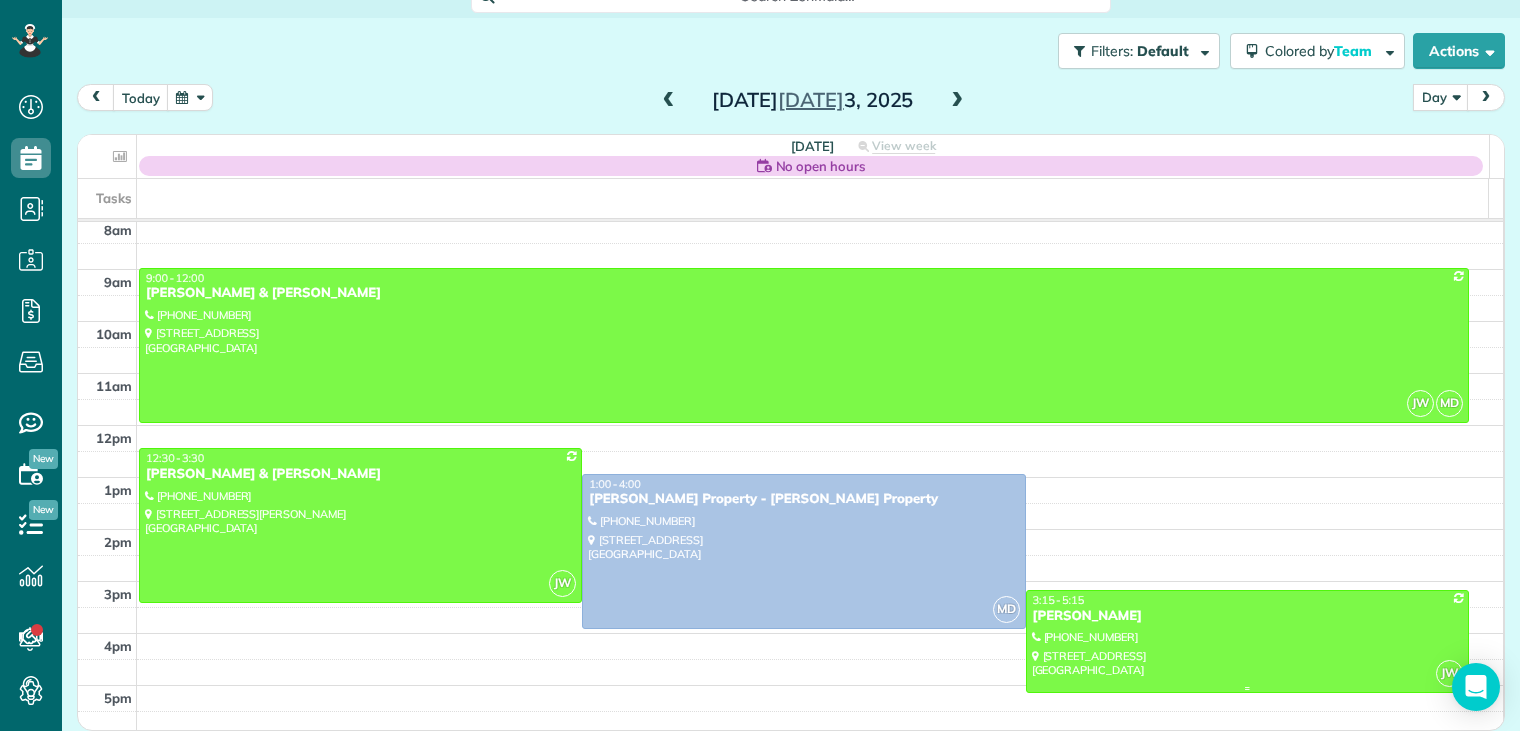click on "[PERSON_NAME]" at bounding box center [1247, 616] 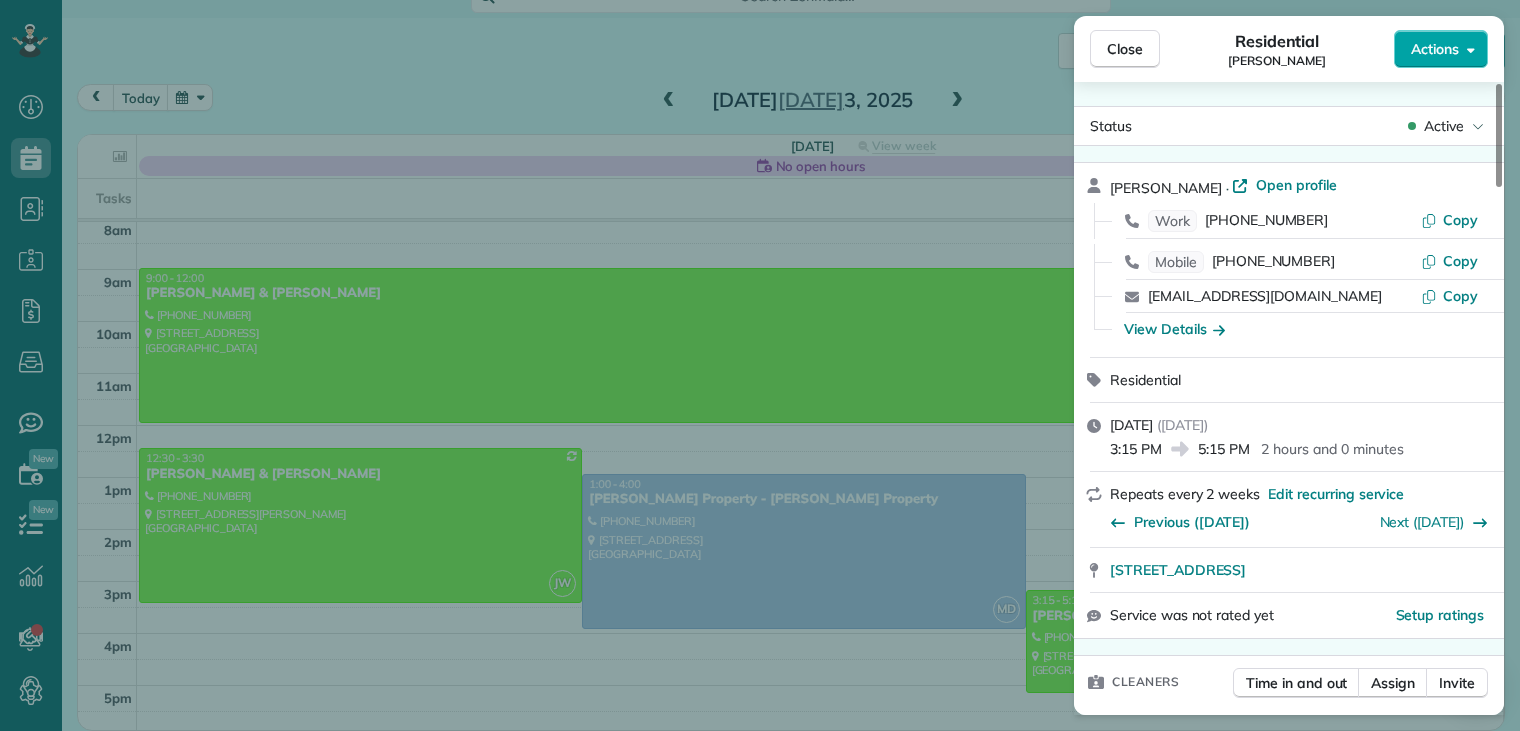 click on "Actions" at bounding box center [1435, 49] 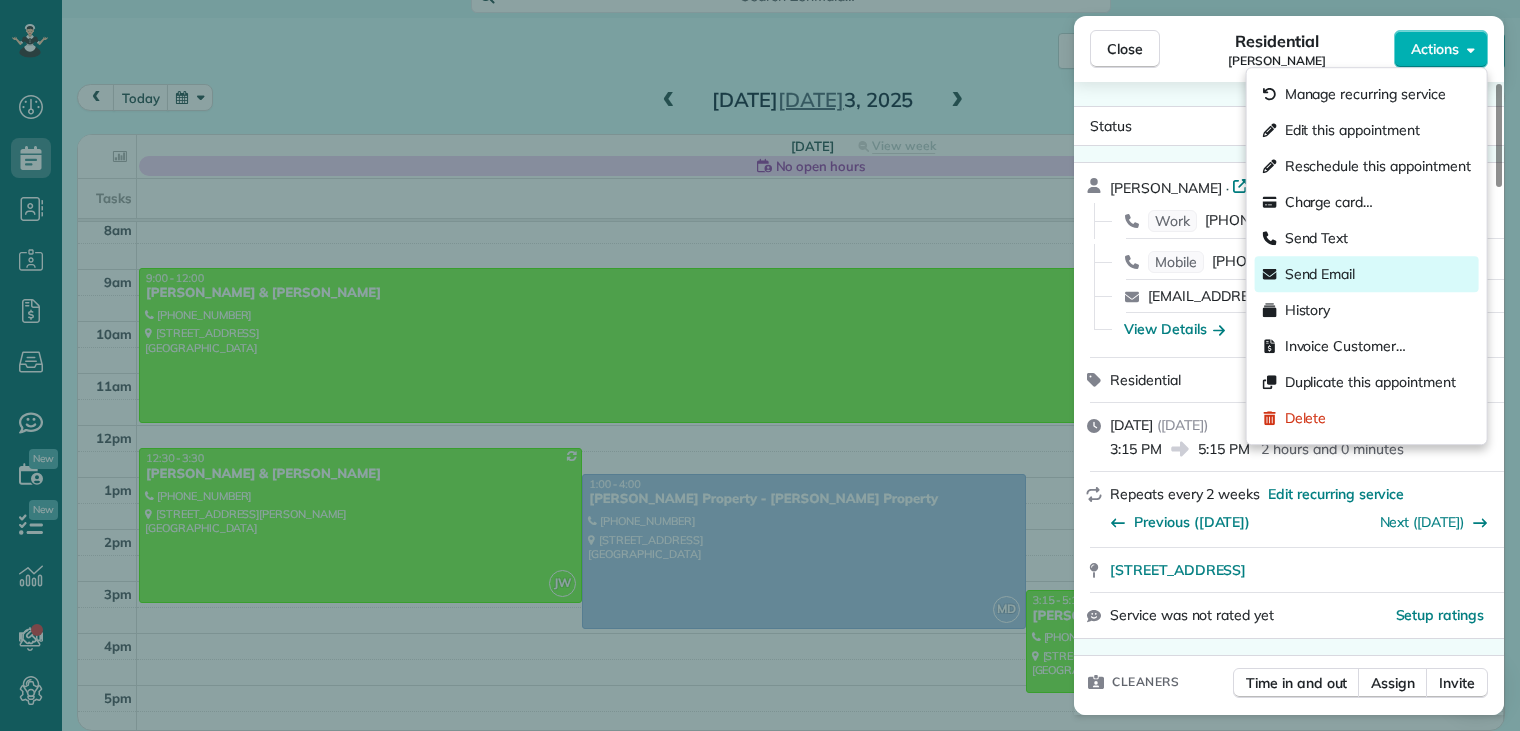 click on "Send Email" at bounding box center [1320, 274] 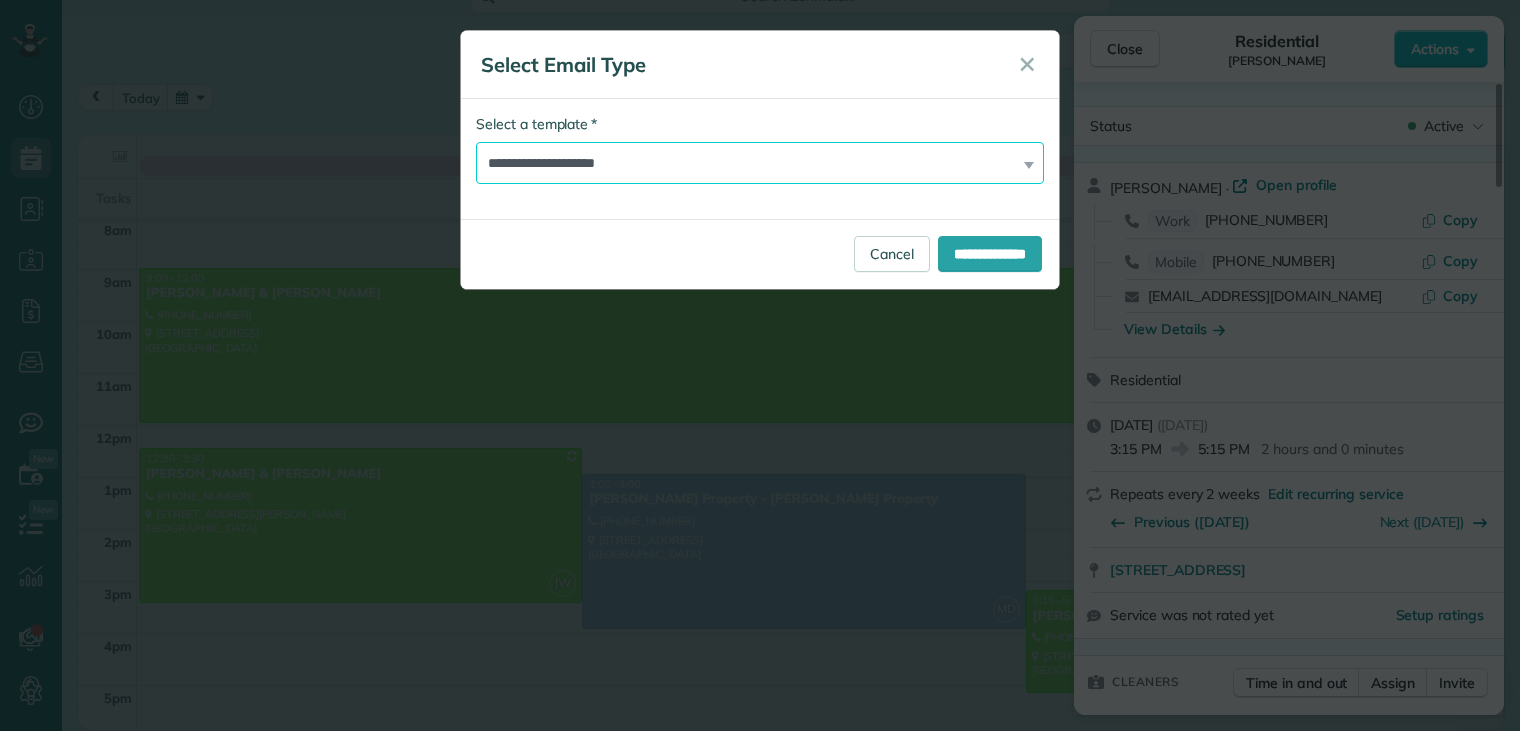 click on "**********" at bounding box center (760, 163) 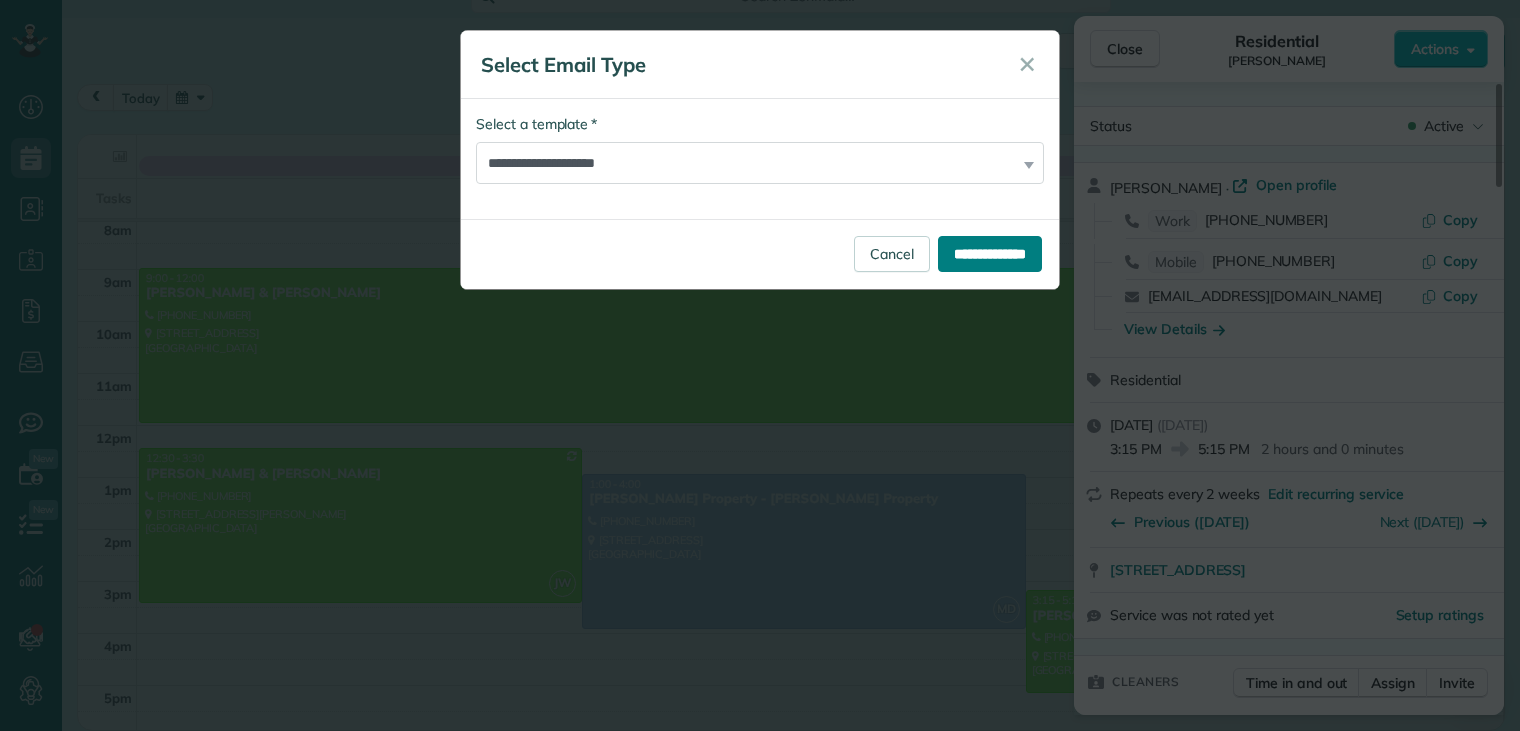 click on "**********" at bounding box center [990, 254] 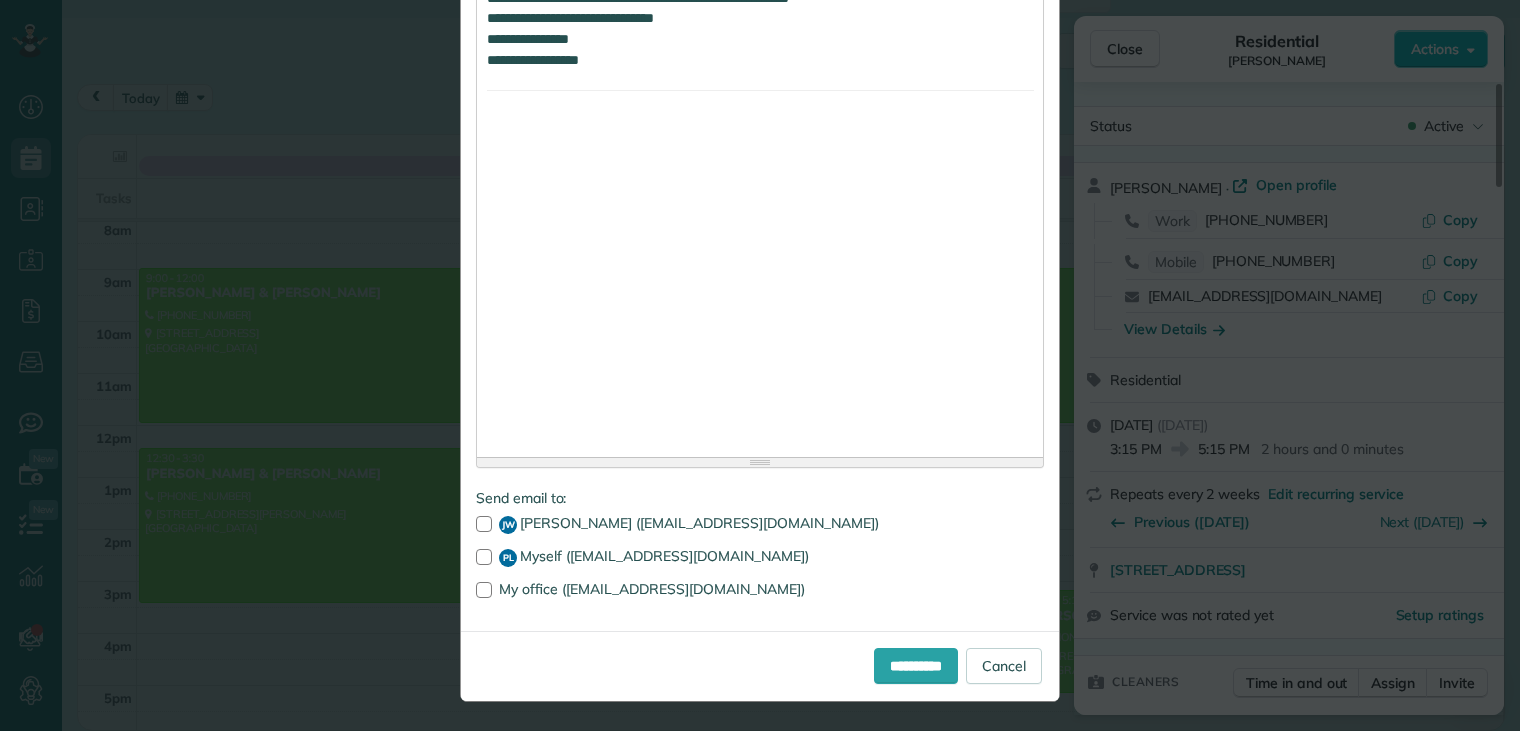 scroll, scrollTop: 3903, scrollLeft: 0, axis: vertical 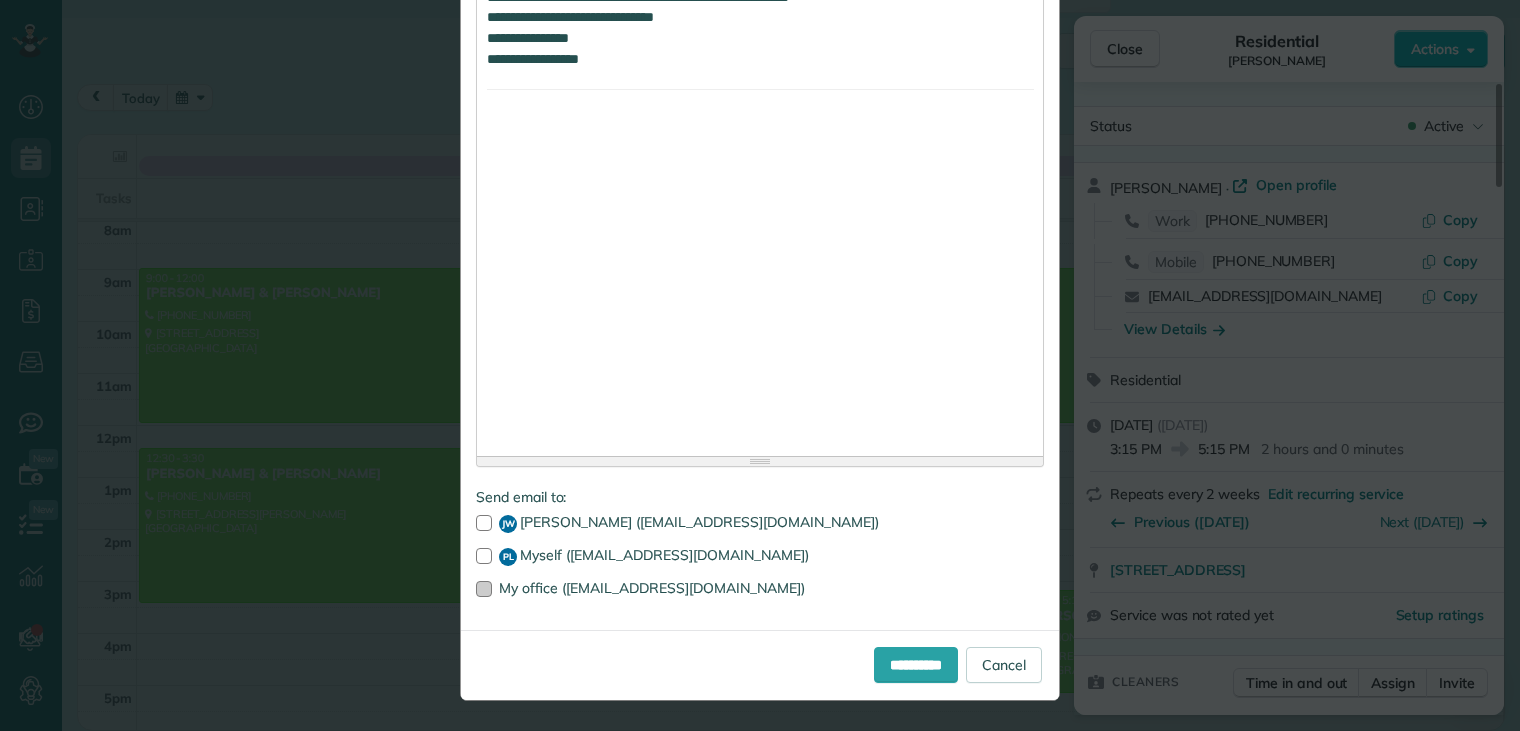 click at bounding box center (484, 589) 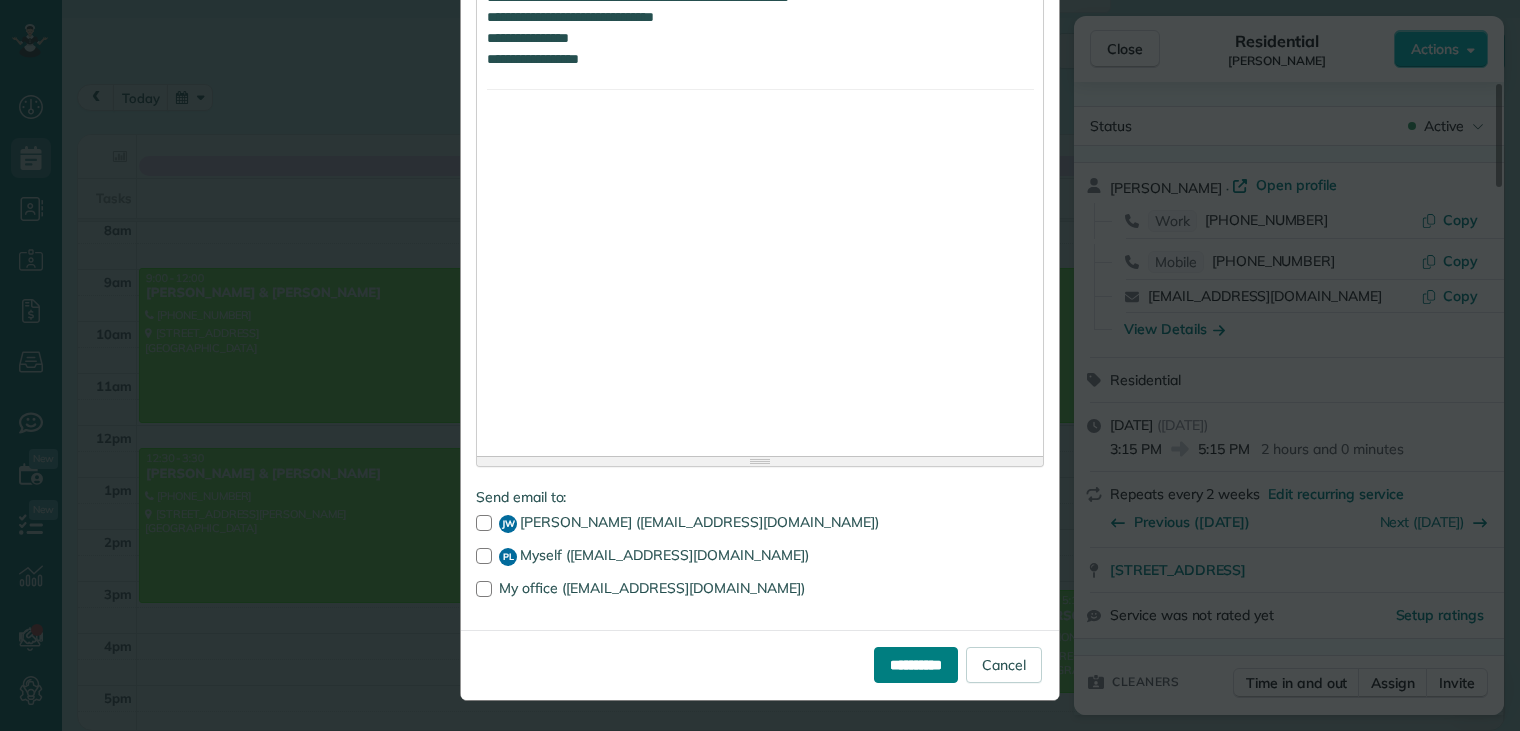 click on "**********" at bounding box center [916, 665] 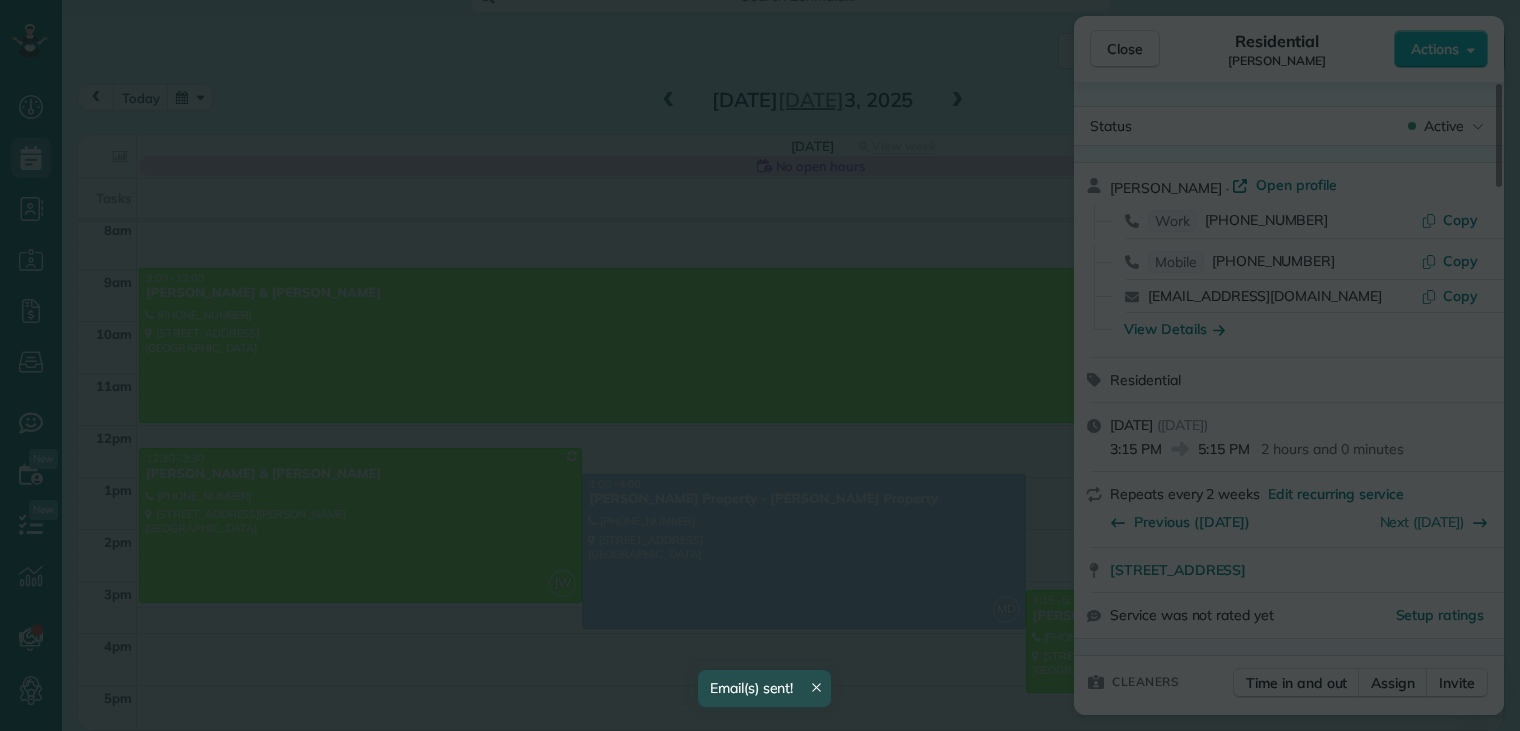 scroll, scrollTop: 0, scrollLeft: 0, axis: both 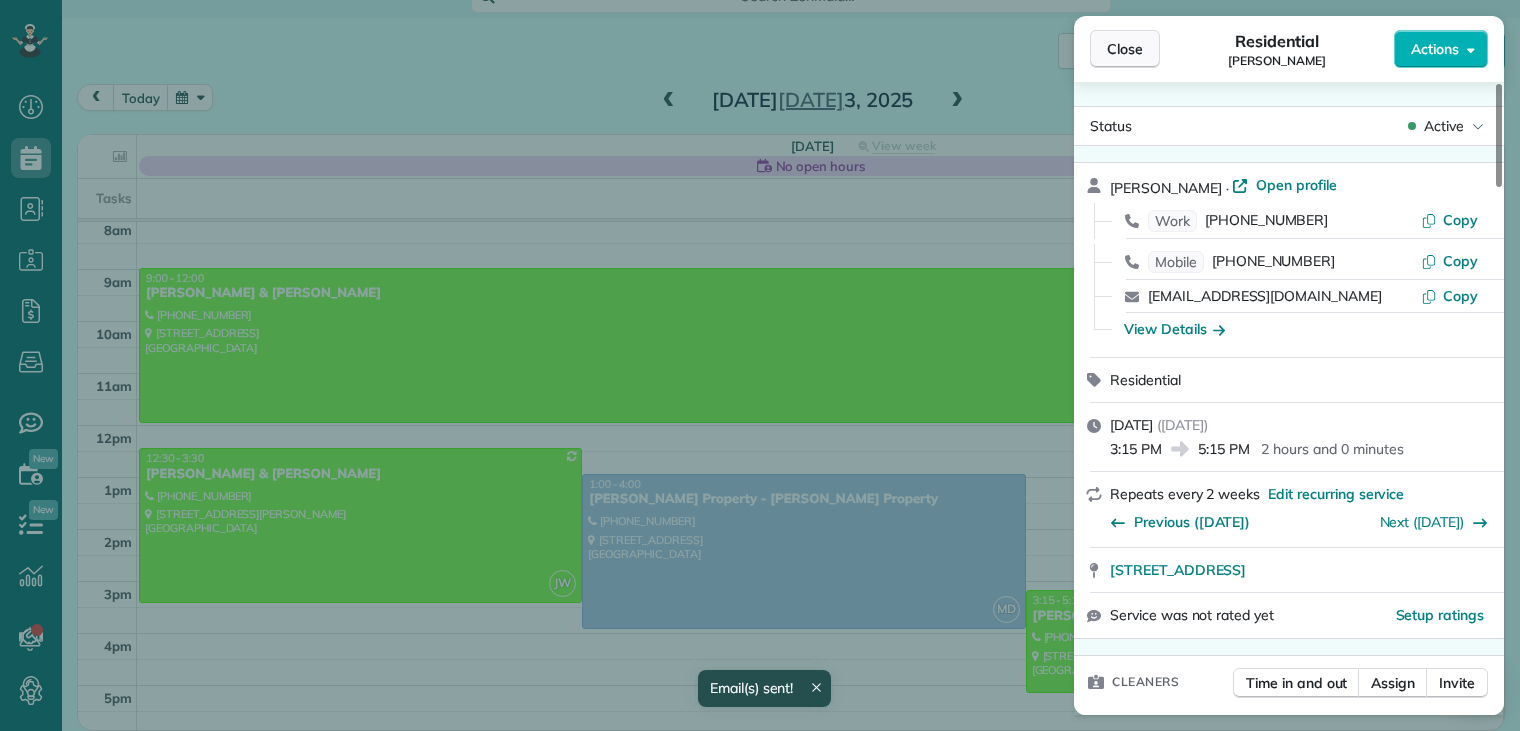 click on "Close" at bounding box center (1125, 49) 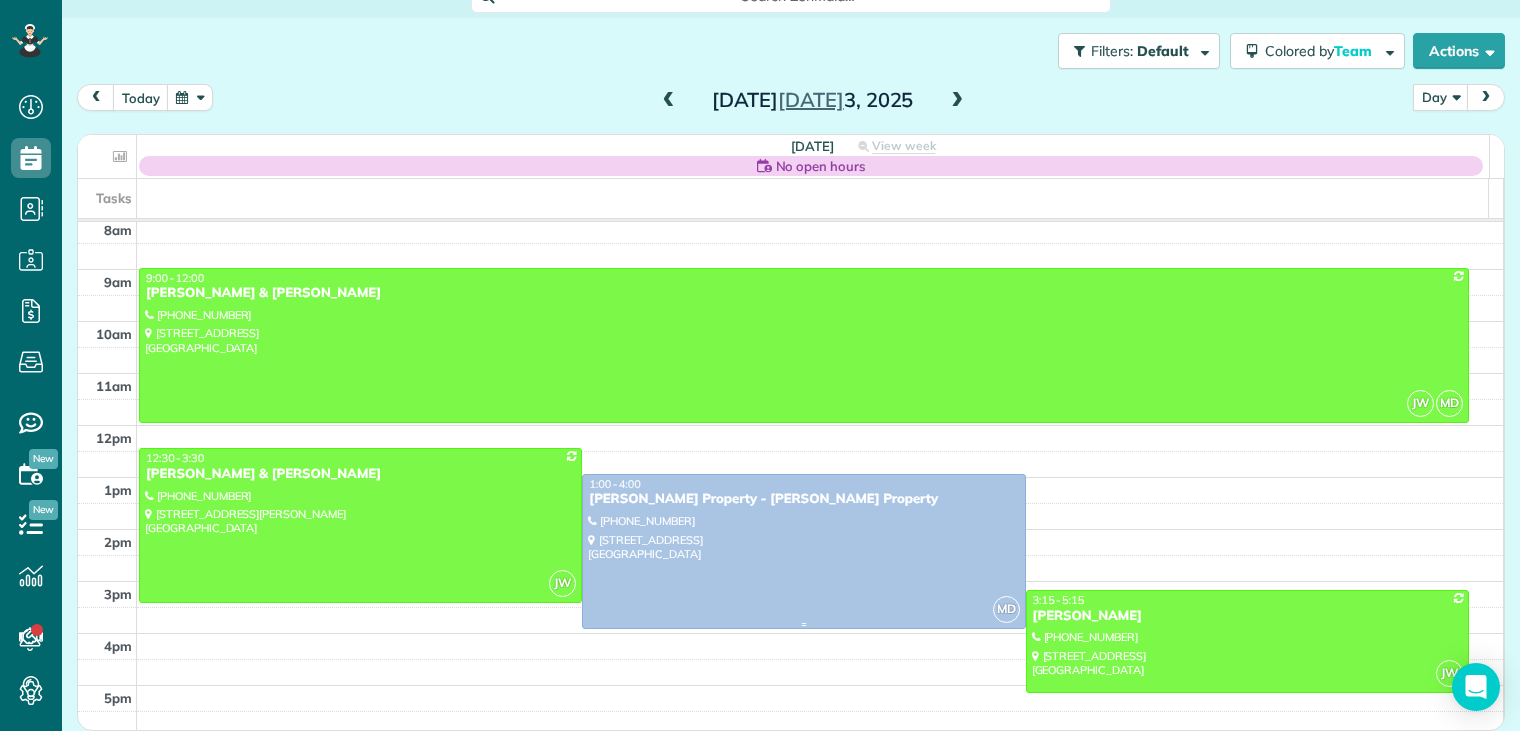 click on "1:00 - 4:00" at bounding box center (803, 484) 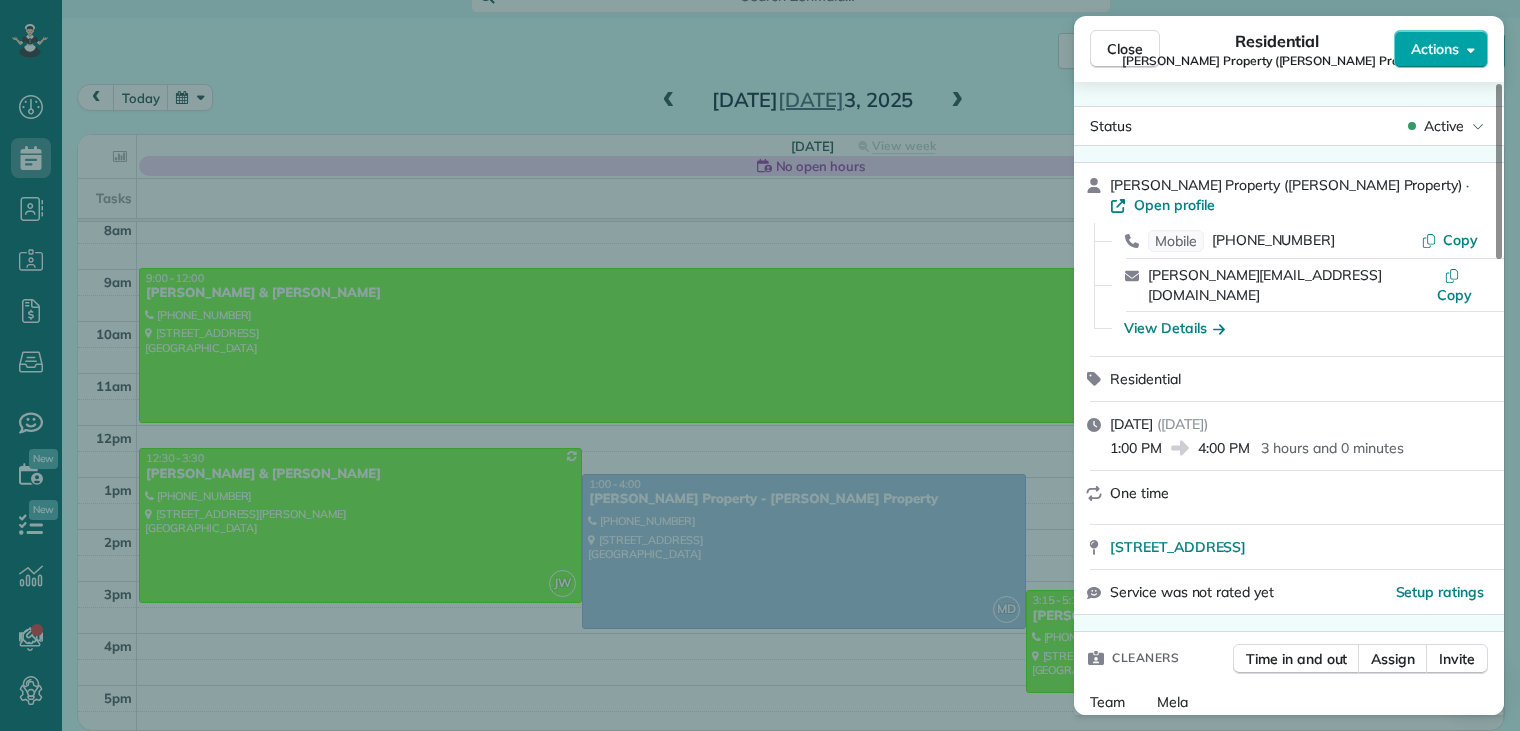 click on "Actions" at bounding box center (1435, 49) 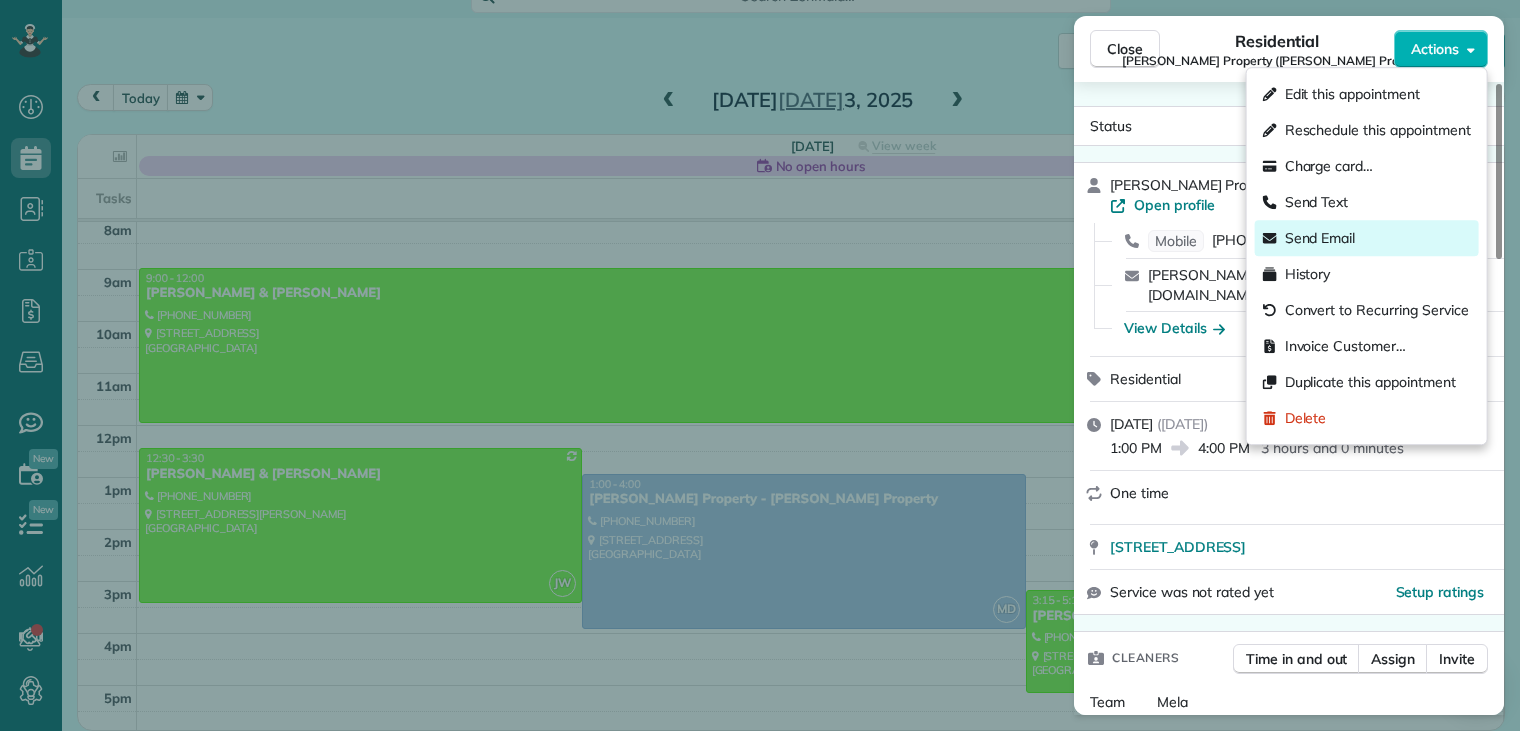 click on "Send Email" at bounding box center [1320, 238] 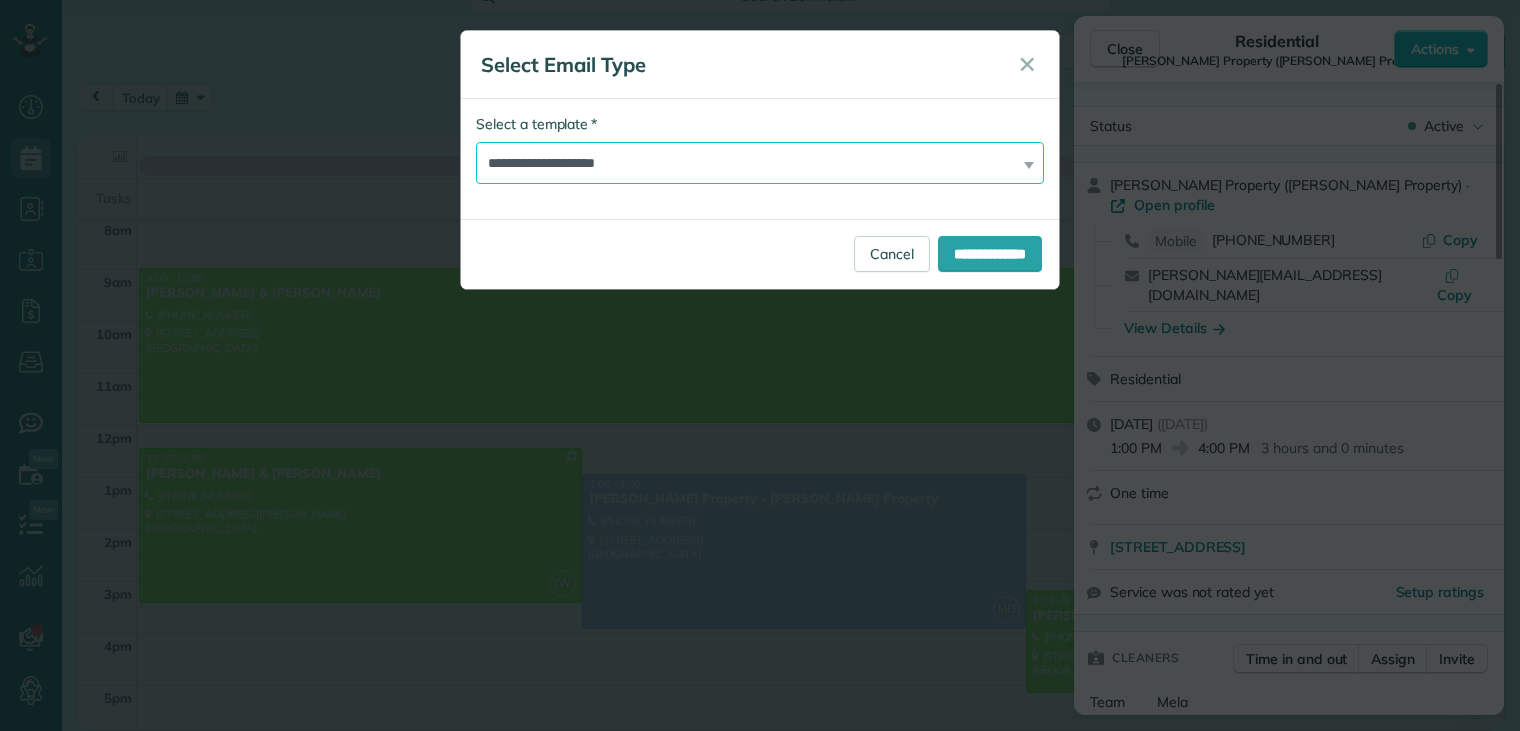 click on "**********" at bounding box center [760, 163] 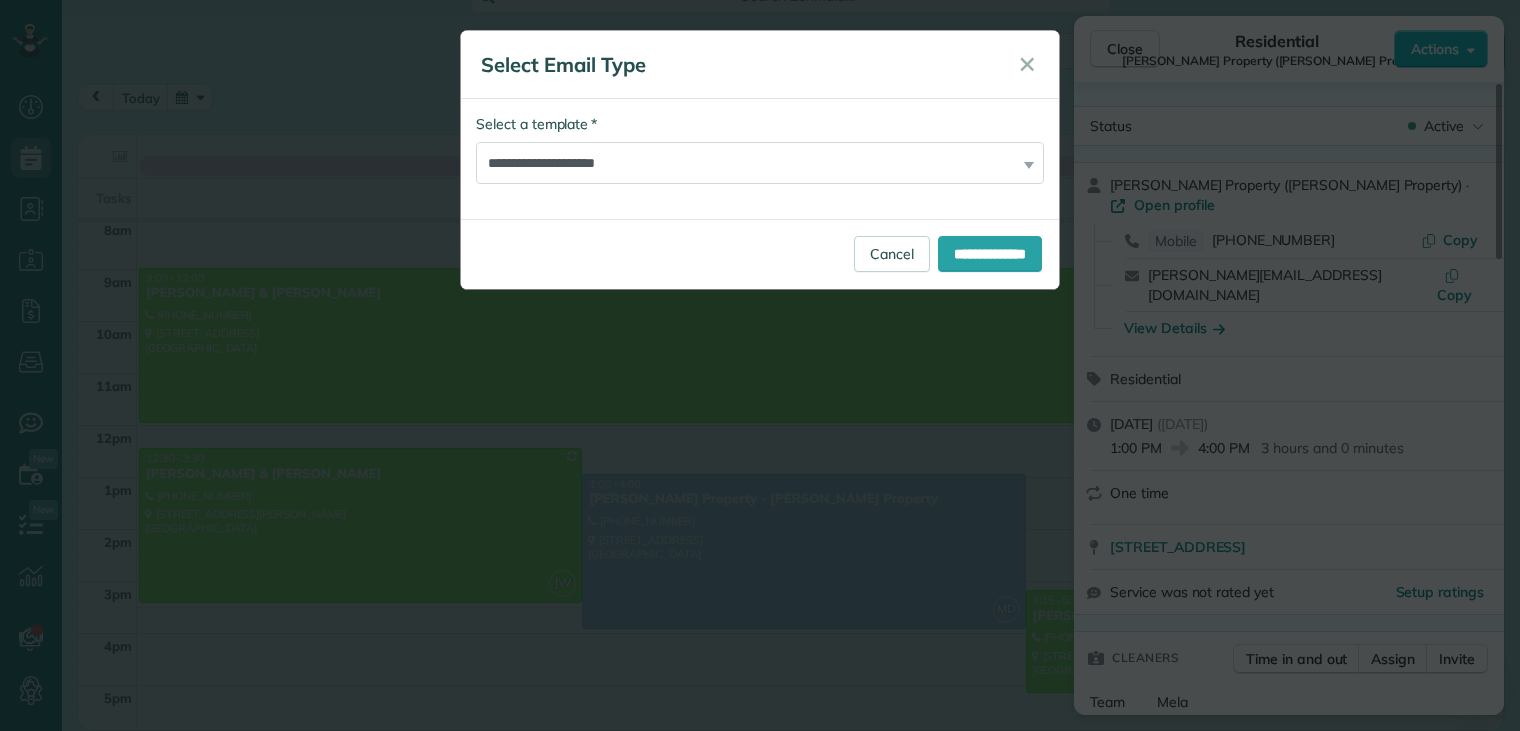 click on "**********" at bounding box center [760, 254] 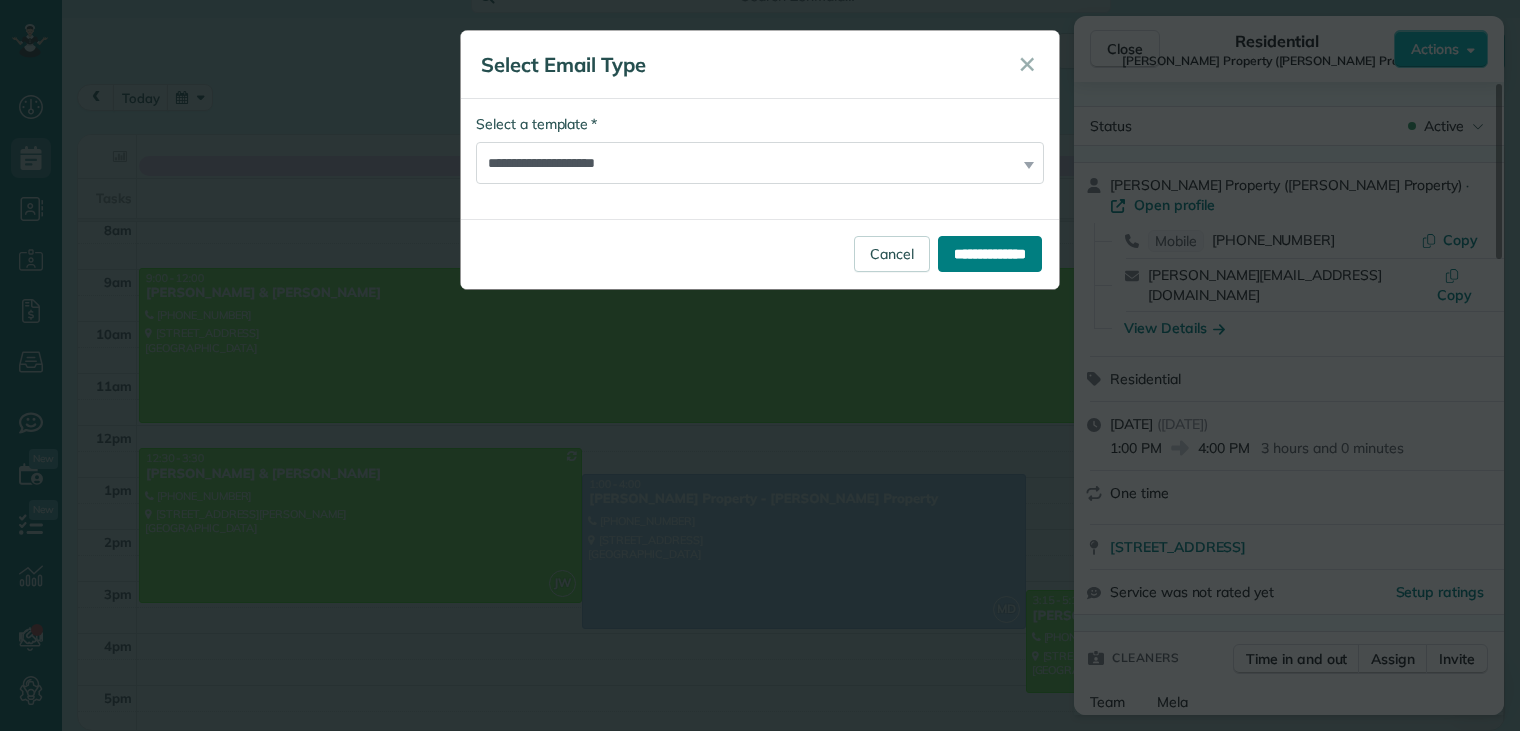 click on "**********" at bounding box center [990, 254] 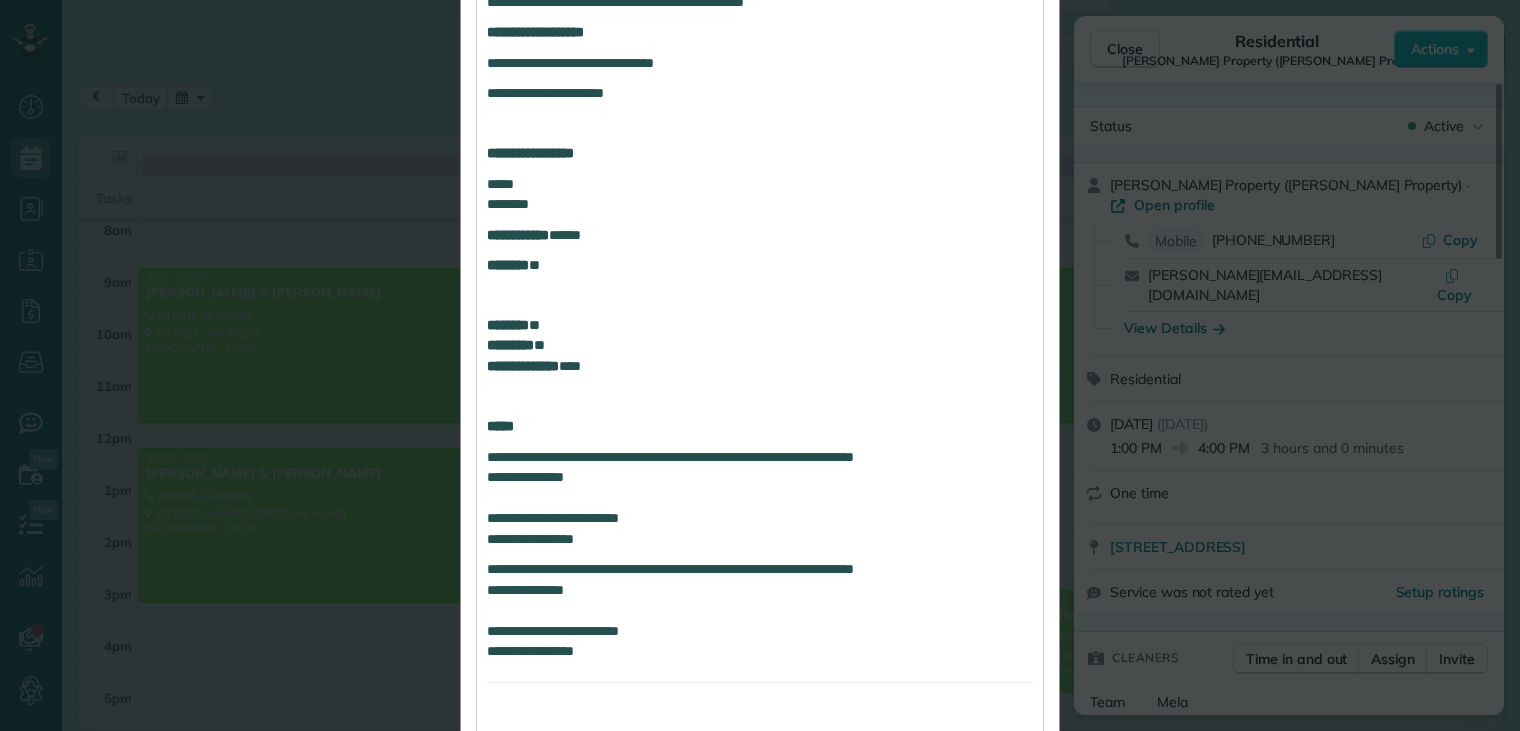 scroll, scrollTop: 907, scrollLeft: 0, axis: vertical 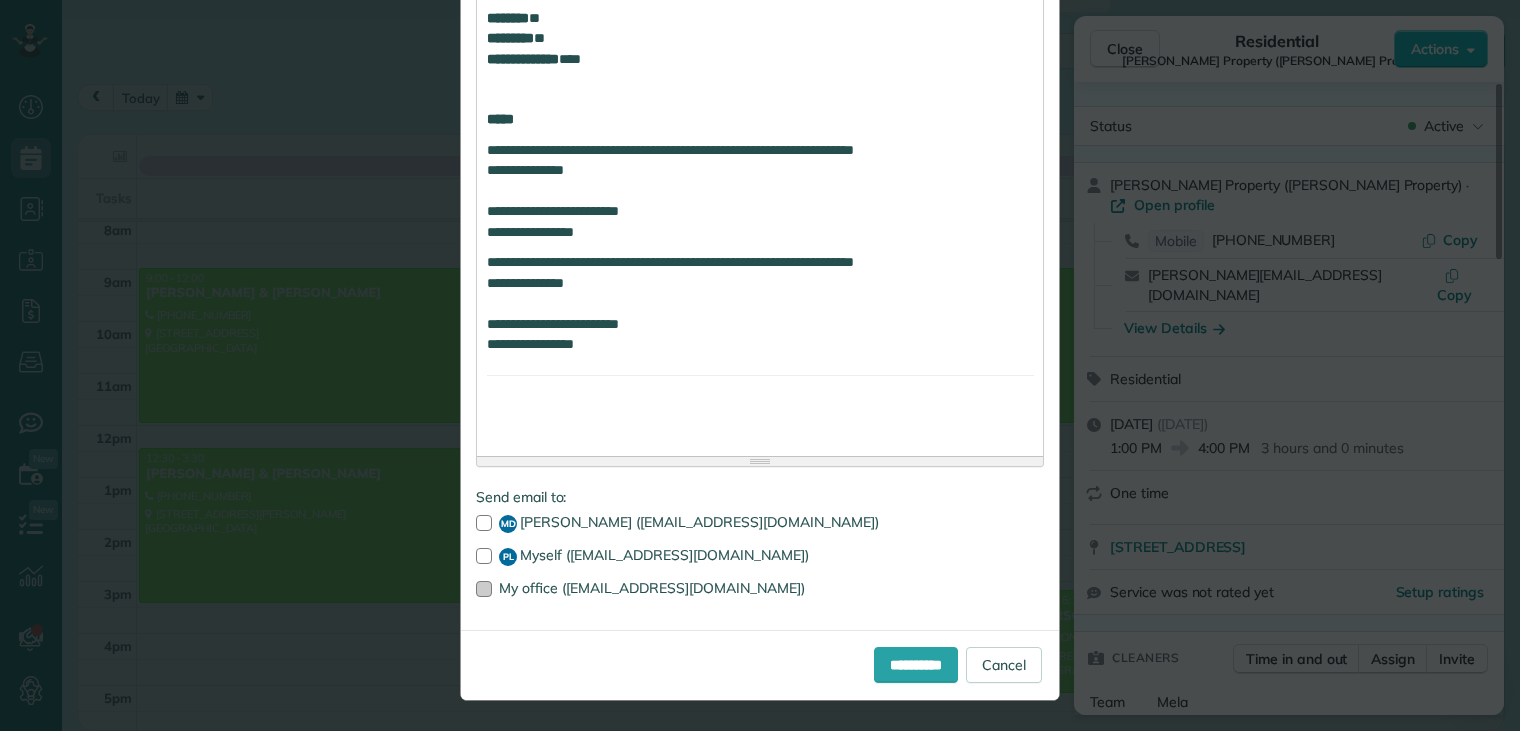 click at bounding box center (484, 589) 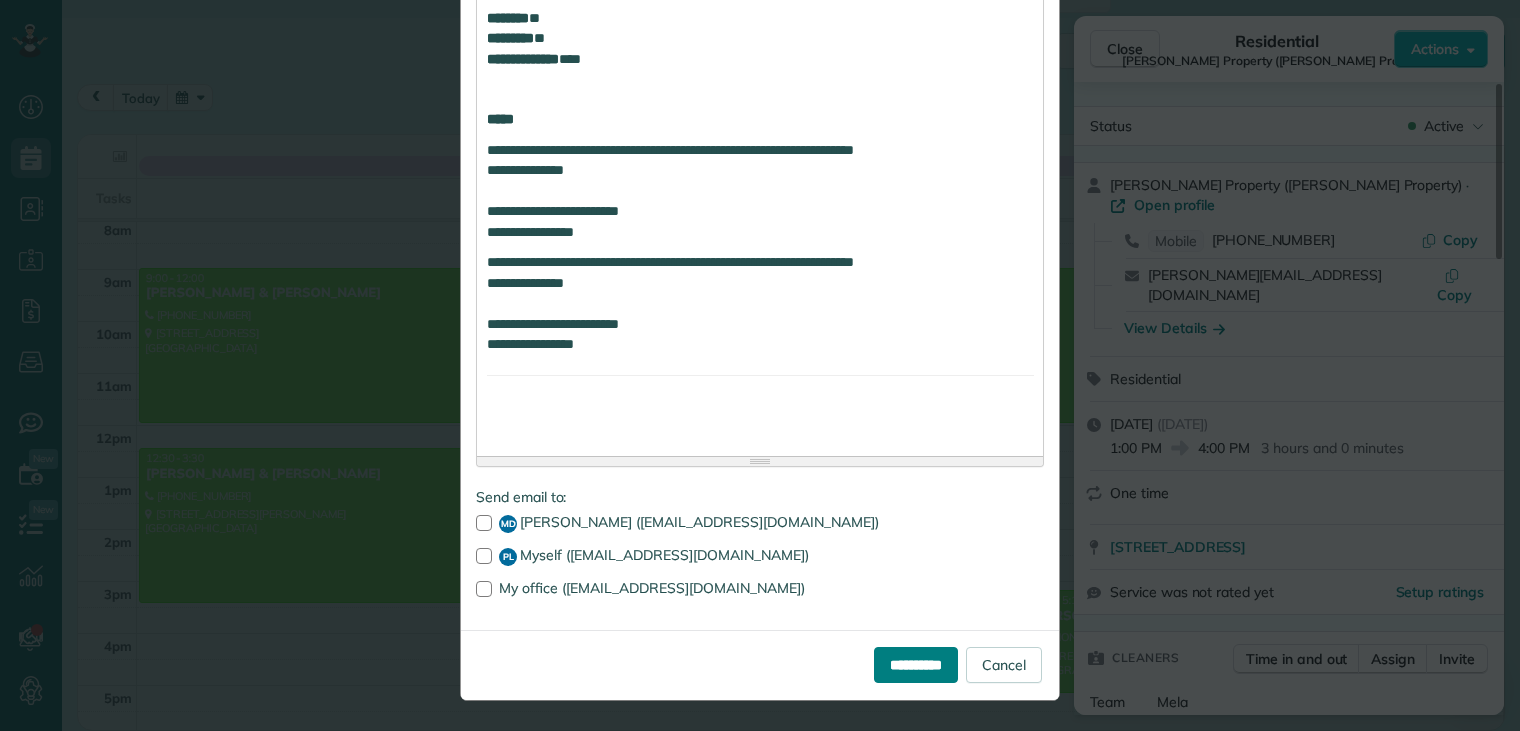 click on "**********" at bounding box center (916, 665) 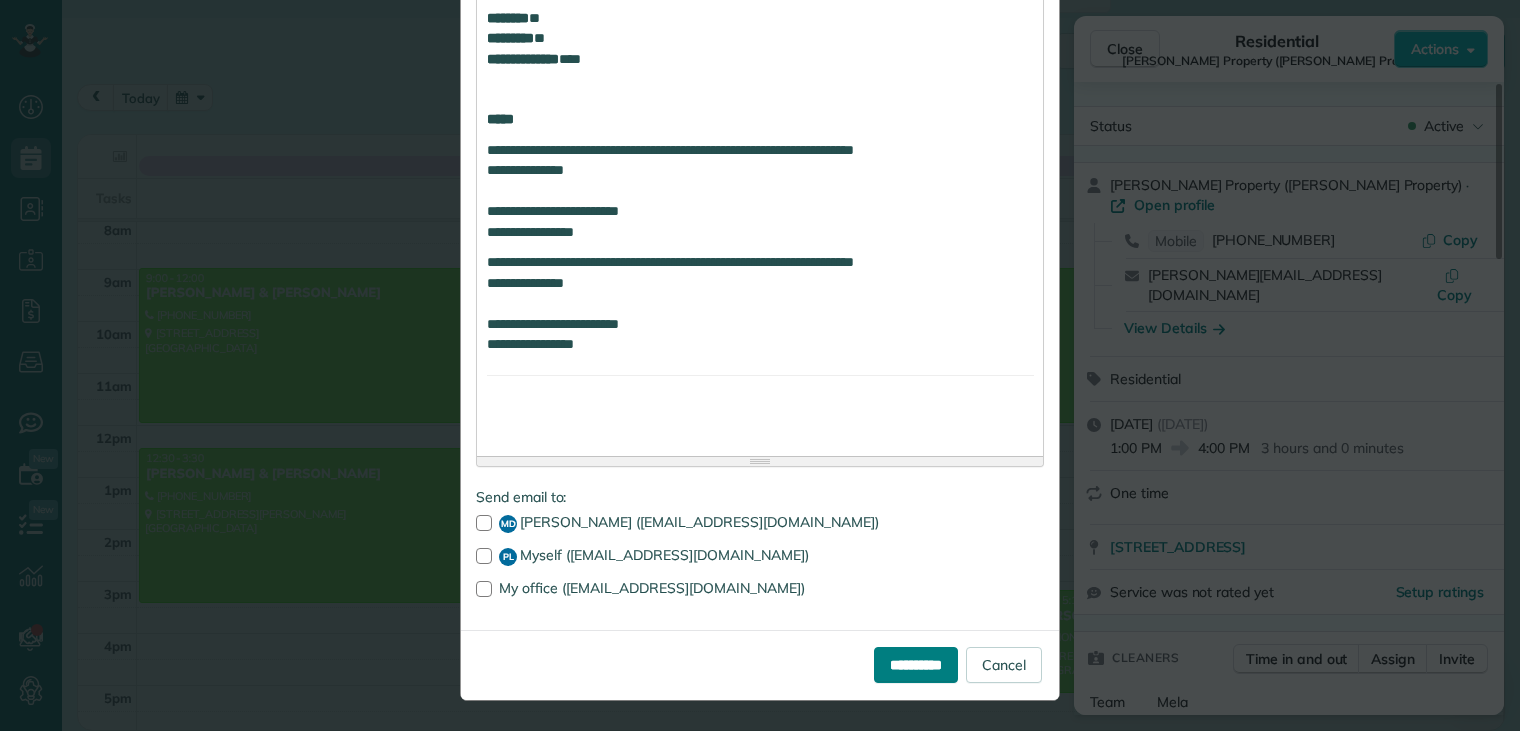 click on "**********" at bounding box center [760, -88] 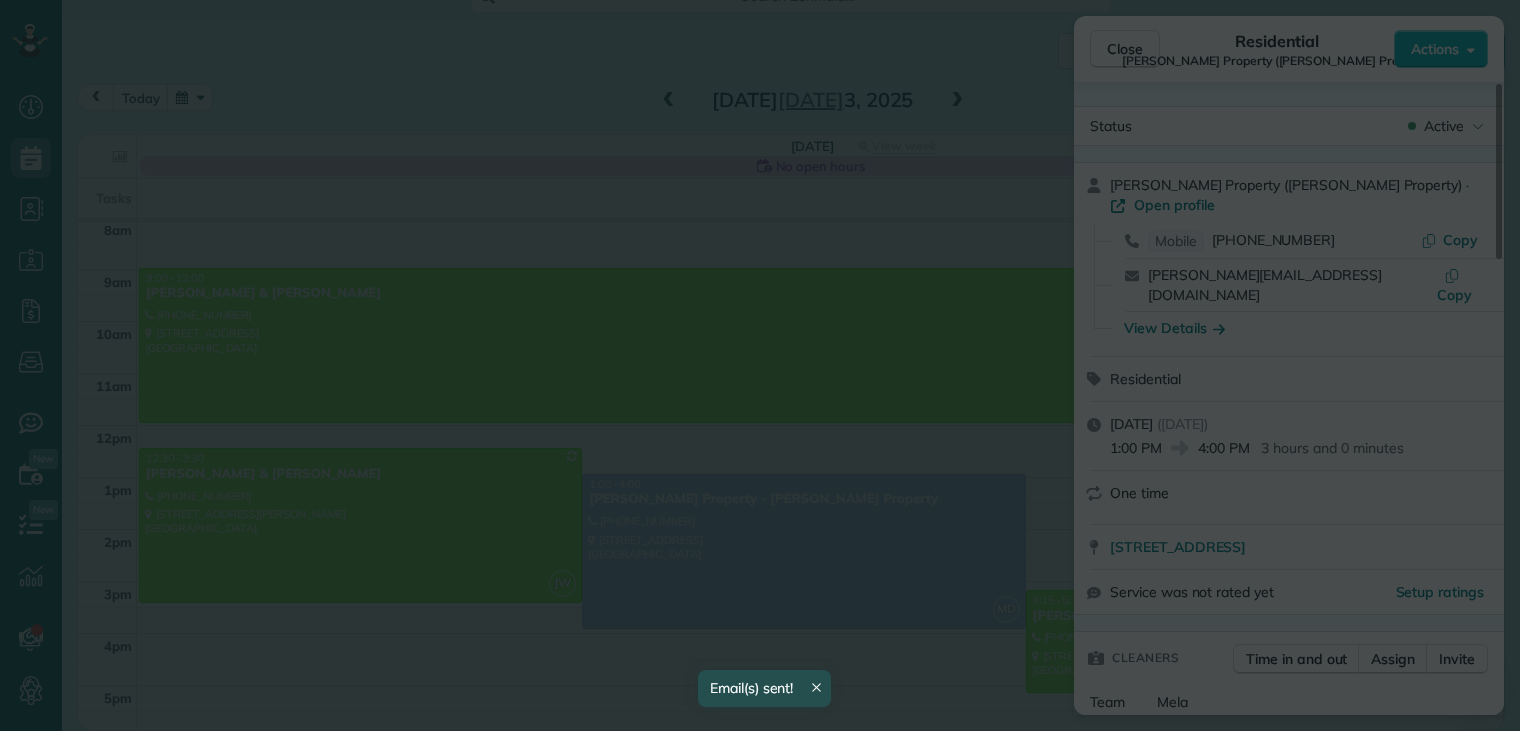 scroll, scrollTop: 0, scrollLeft: 0, axis: both 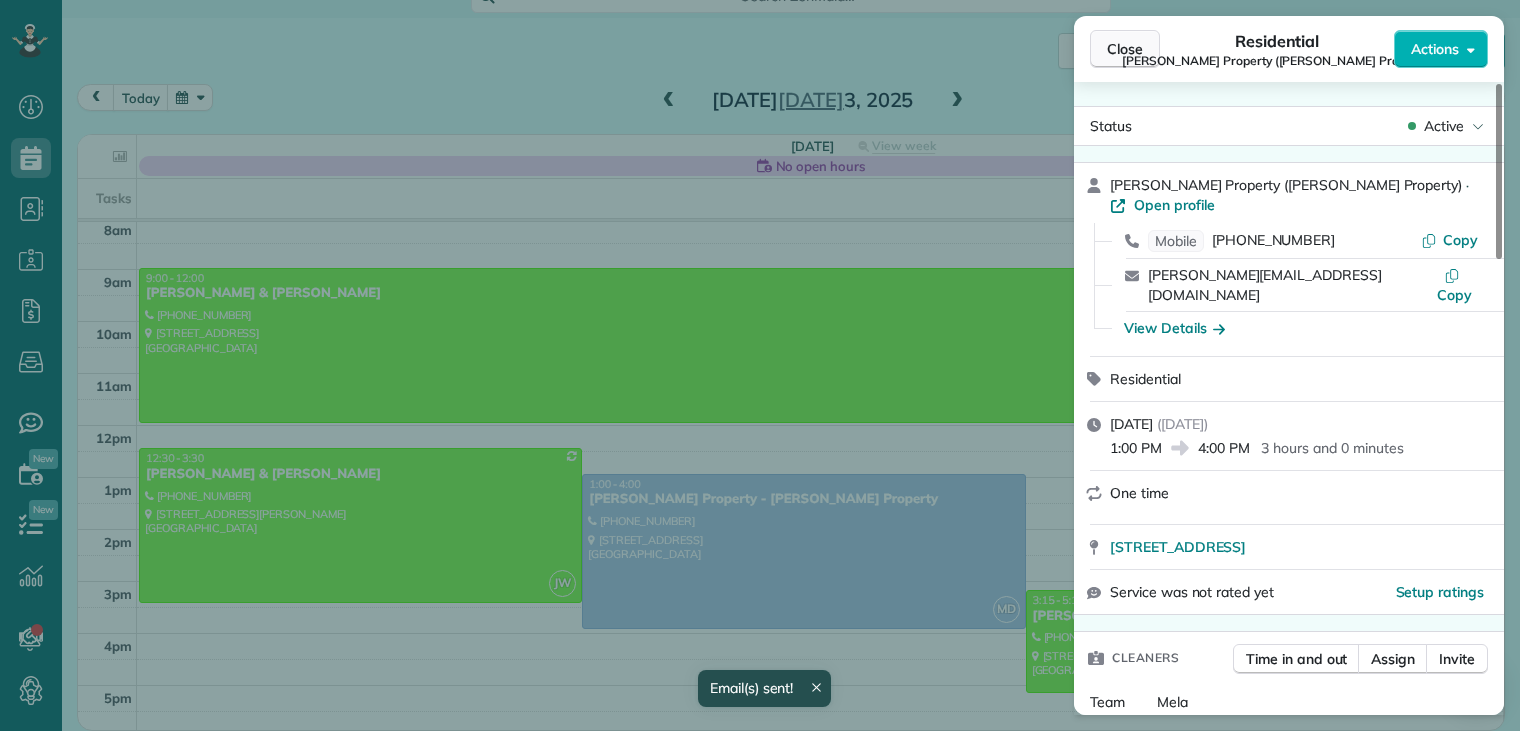 click on "Close" at bounding box center [1125, 49] 